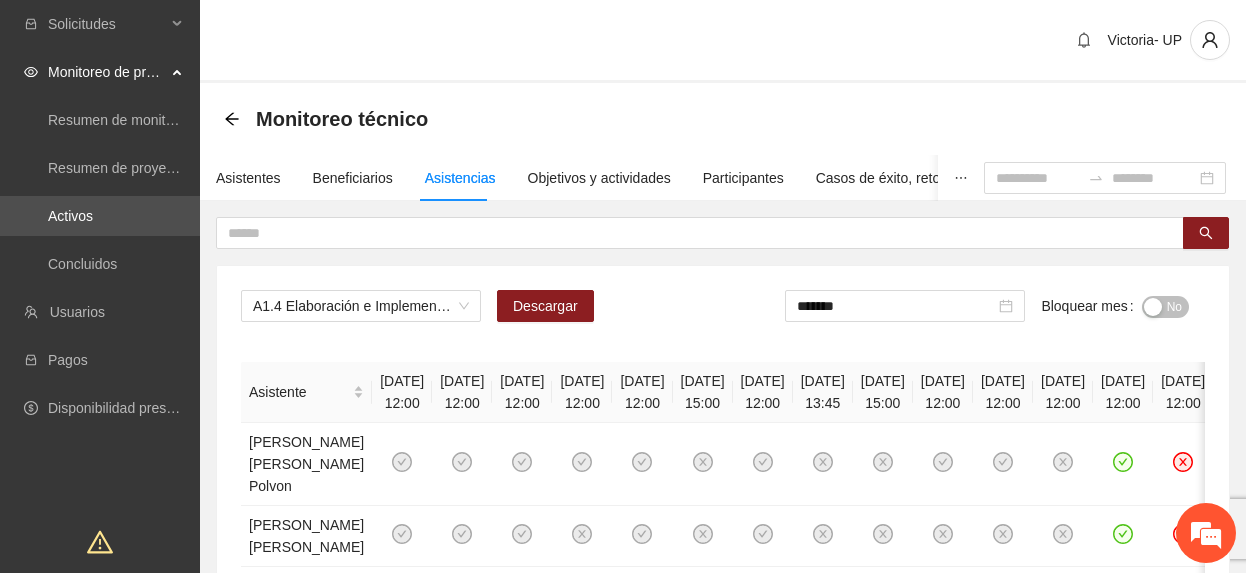 scroll, scrollTop: 0, scrollLeft: 0, axis: both 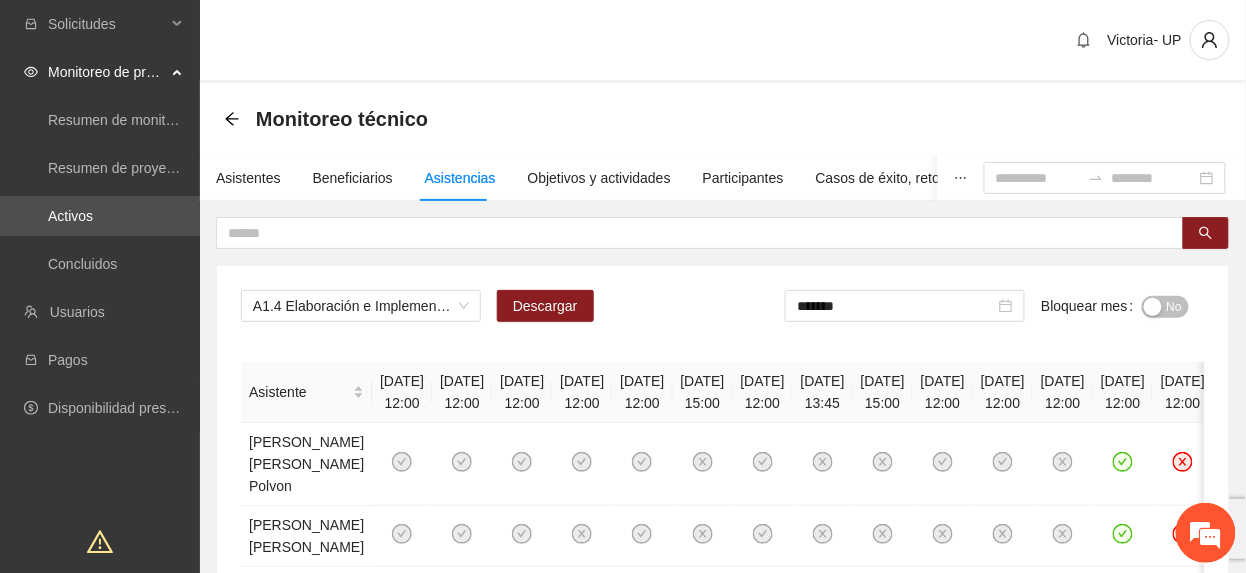 click on "No" at bounding box center [1165, 307] 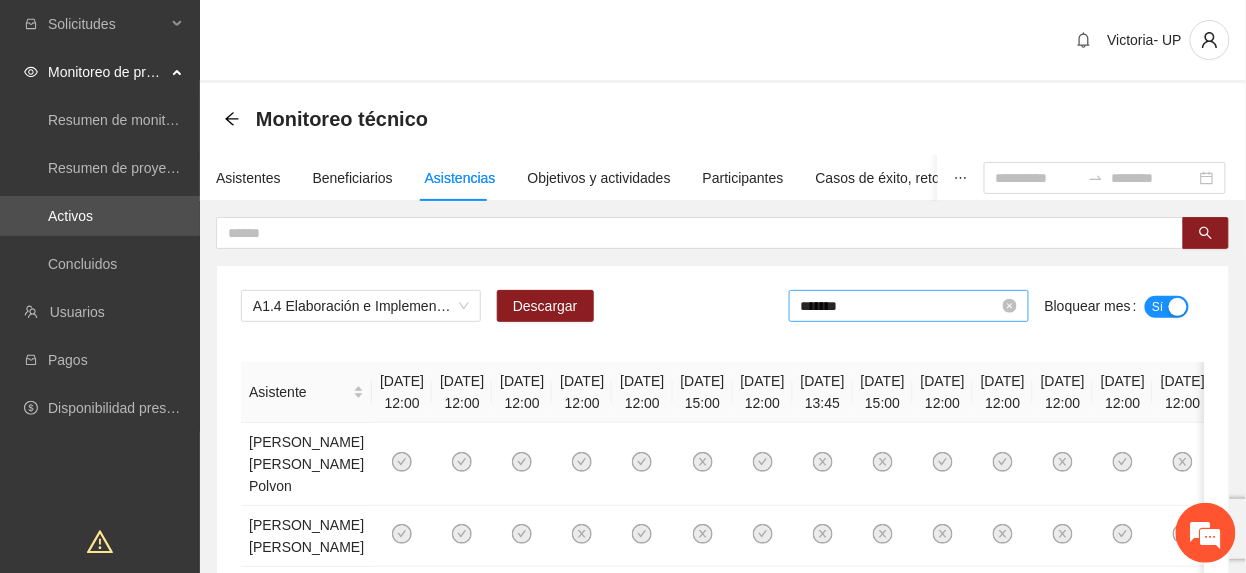 click on "*******" at bounding box center [900, 306] 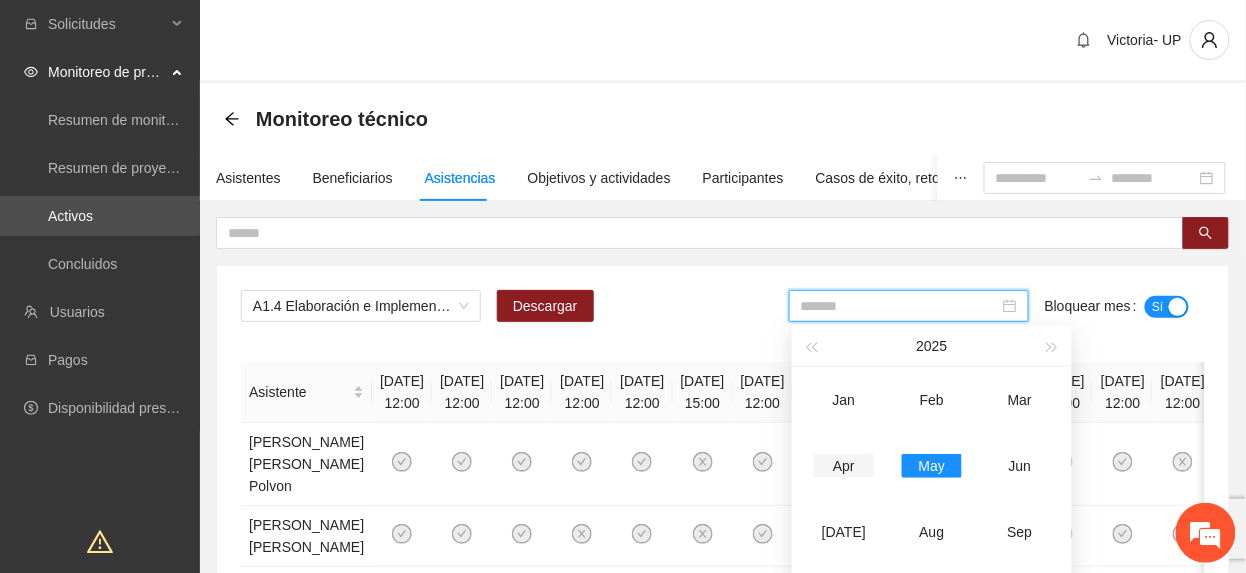 click on "Apr" at bounding box center [844, 466] 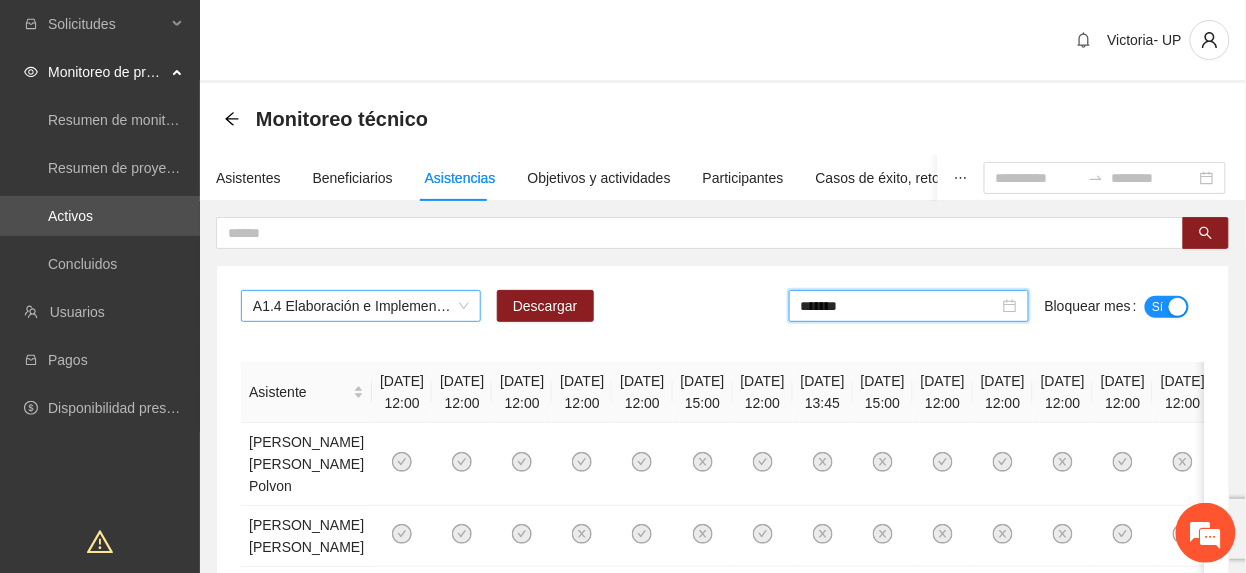 click on "A1.4 Elaboración e Implementación de Proyectos Juveniles" at bounding box center [361, 306] 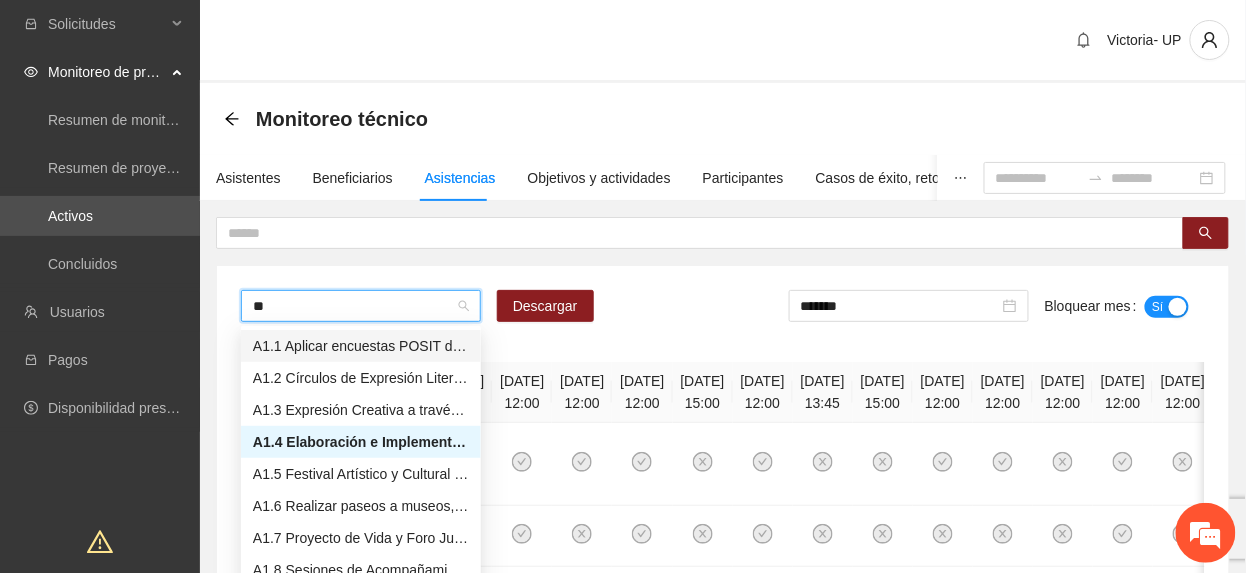 type on "***" 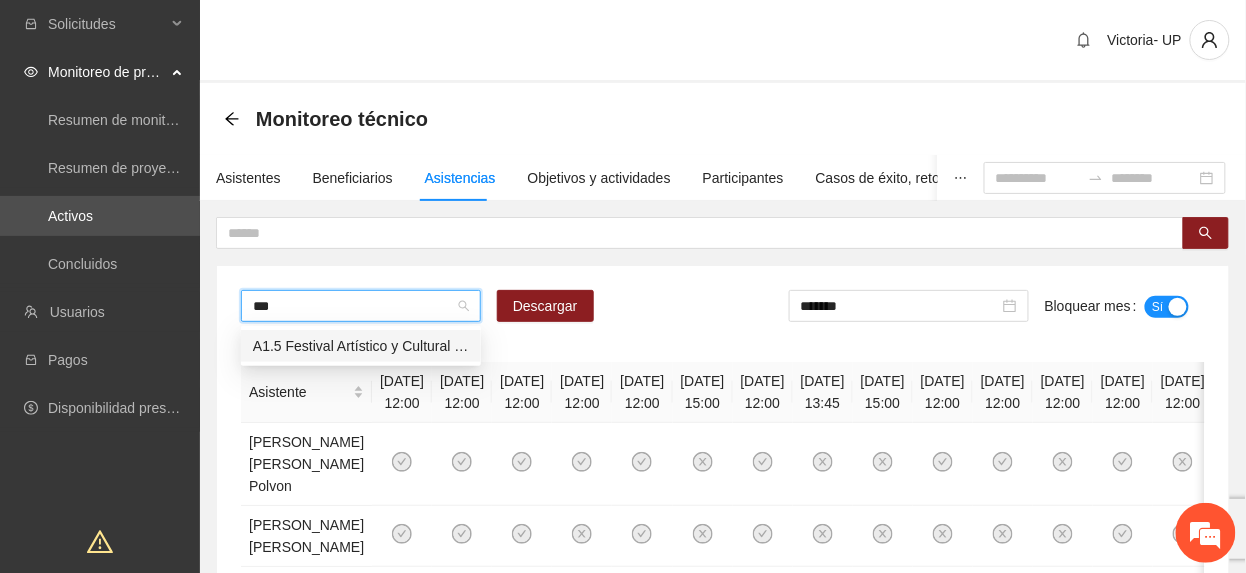 type 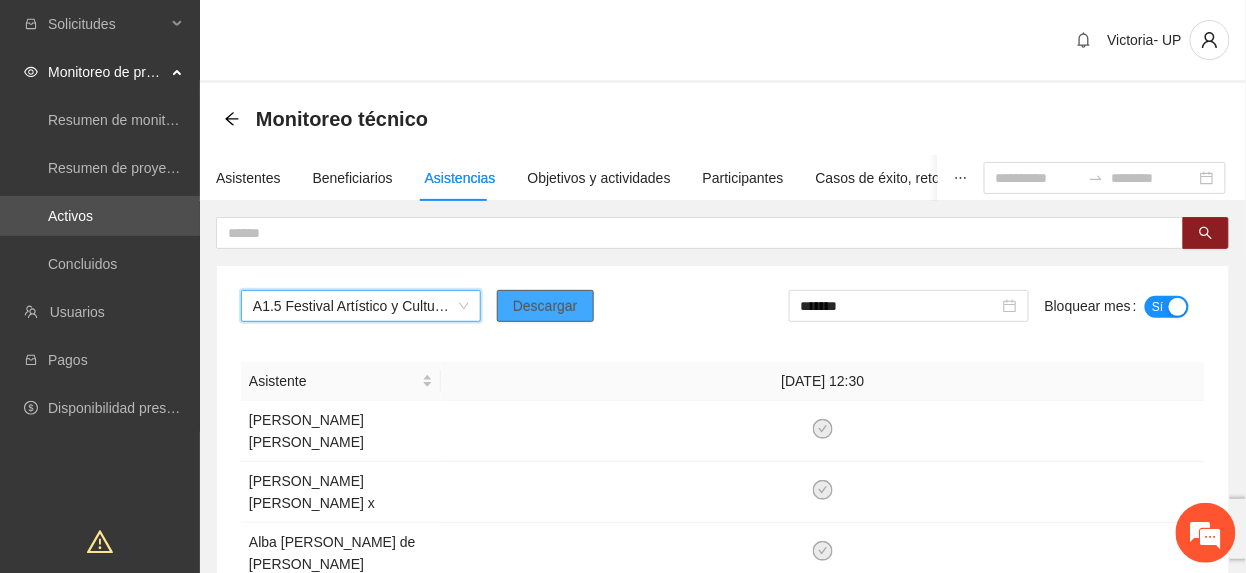 click on "A1.5 Festival Artístico y Cultural y de Presentación de Proyectos Juveniles A1.5 Festival Artístico y Cultural y de Presentación de Proyectos Juveniles Descargar ******* Bloquear mes Sí Asistente [DATE] 12:30     [PERSON_NAME] [PERSON_NAME] [PERSON_NAME] x Alba [PERSON_NAME] de [PERSON_NAME] [PERSON_NAME] [PERSON_NAME] Jusiry [PERSON_NAME] x Angel [PERSON_NAME] [PERSON_NAME] [PERSON_NAME] [PERSON_NAME] [PERSON_NAME] [PERSON_NAME] [PERSON_NAME] [PERSON_NAME] [PERSON_NAME] [PERSON_NAME] [PERSON_NAME] [PERSON_NAME] [PERSON_NAME]  [PERSON_NAME] [PERSON_NAME] [PERSON_NAME] [PERSON_NAME] [PERSON_NAME] [PERSON_NAME] Diego [PERSON_NAME] [PERSON_NAME] [PERSON_NAME] [PERSON_NAME] [PERSON_NAME] [PERSON_NAME] [PERSON_NAME] [PERSON_NAME] 1 2 3 4 20 / page 50 100 10 / page 20 / page 50 / page 100 / page" at bounding box center (723, 922) 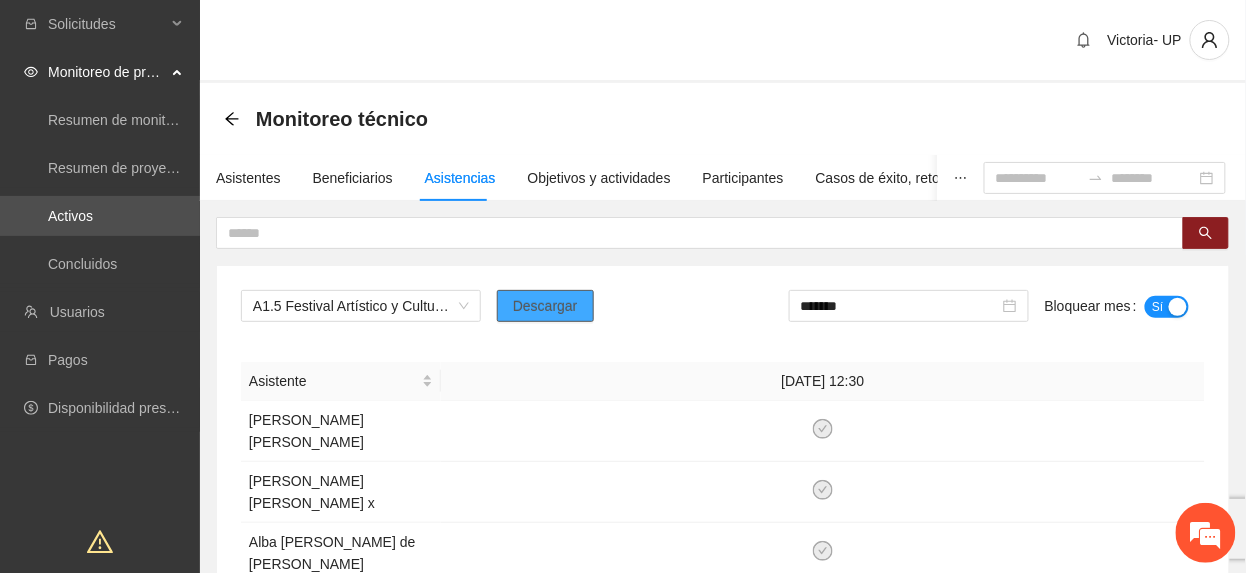 click on "Descargar" at bounding box center (545, 306) 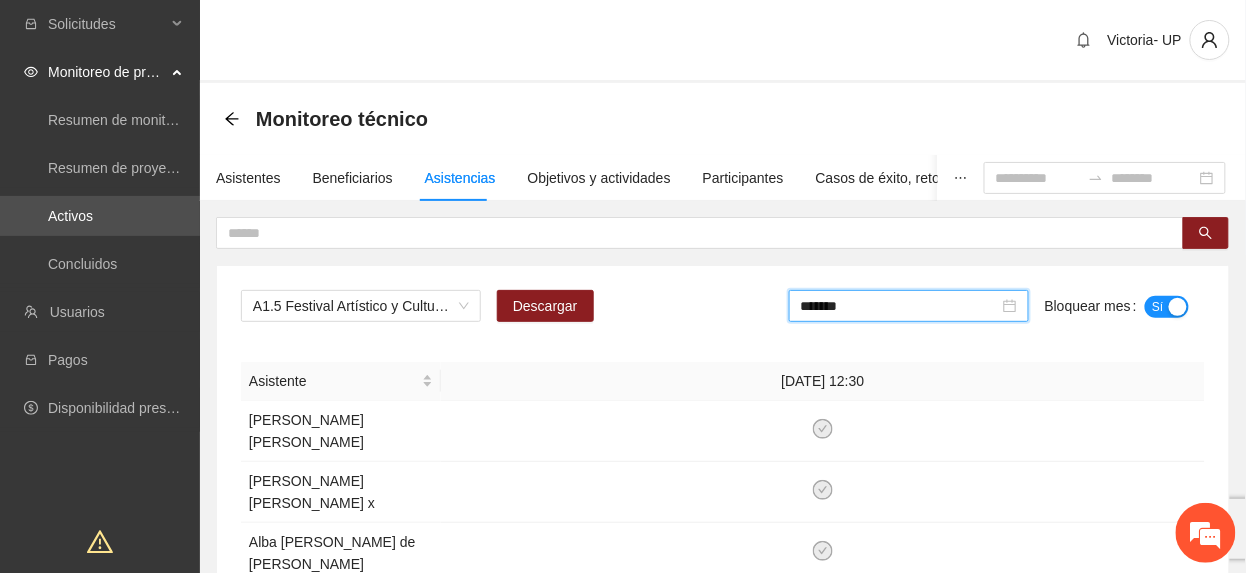 drag, startPoint x: 972, startPoint y: 308, endPoint x: 980, endPoint y: 350, distance: 42.755116 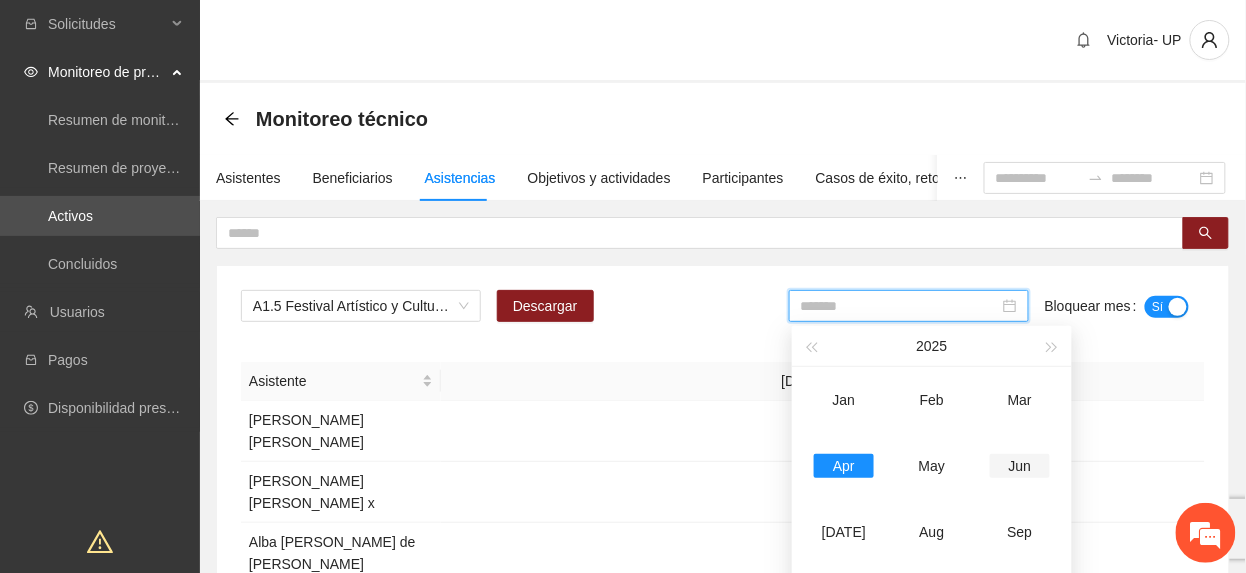 click on "Jun" at bounding box center [1020, 466] 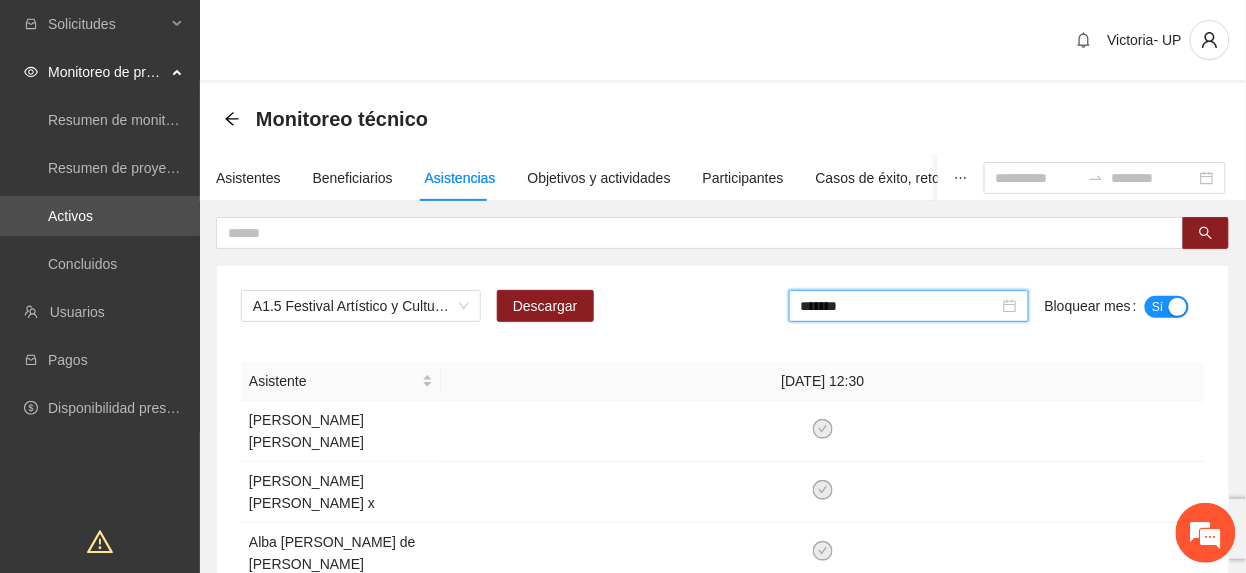 click on "Sí" at bounding box center (1158, 307) 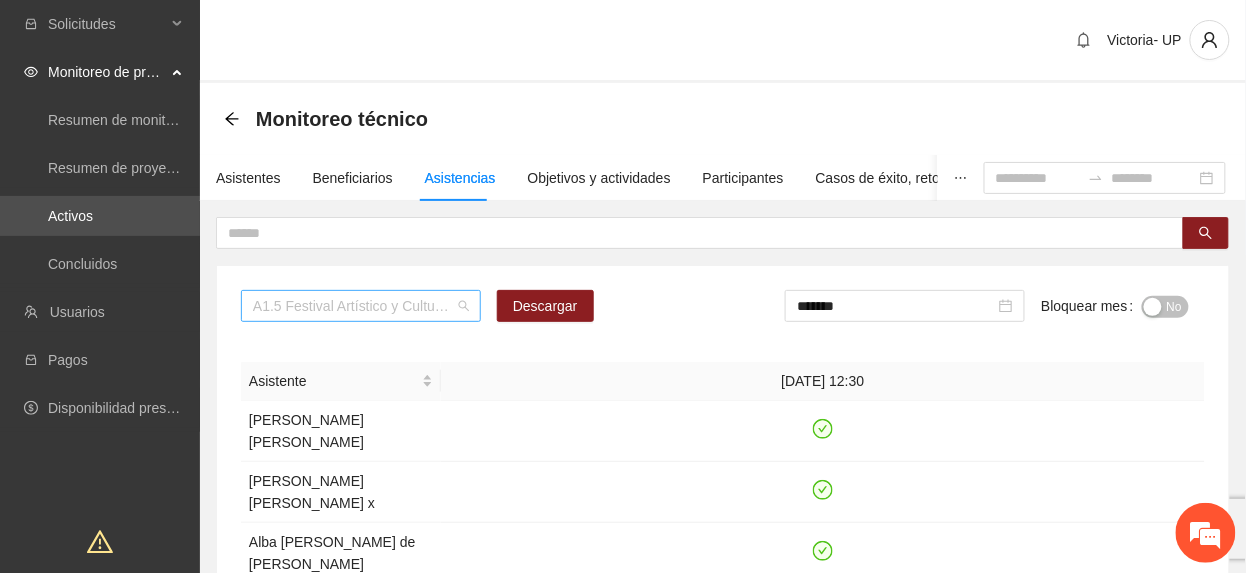 click on "A1.5 Festival Artístico y Cultural y de Presentación de Proyectos Juveniles" at bounding box center (361, 306) 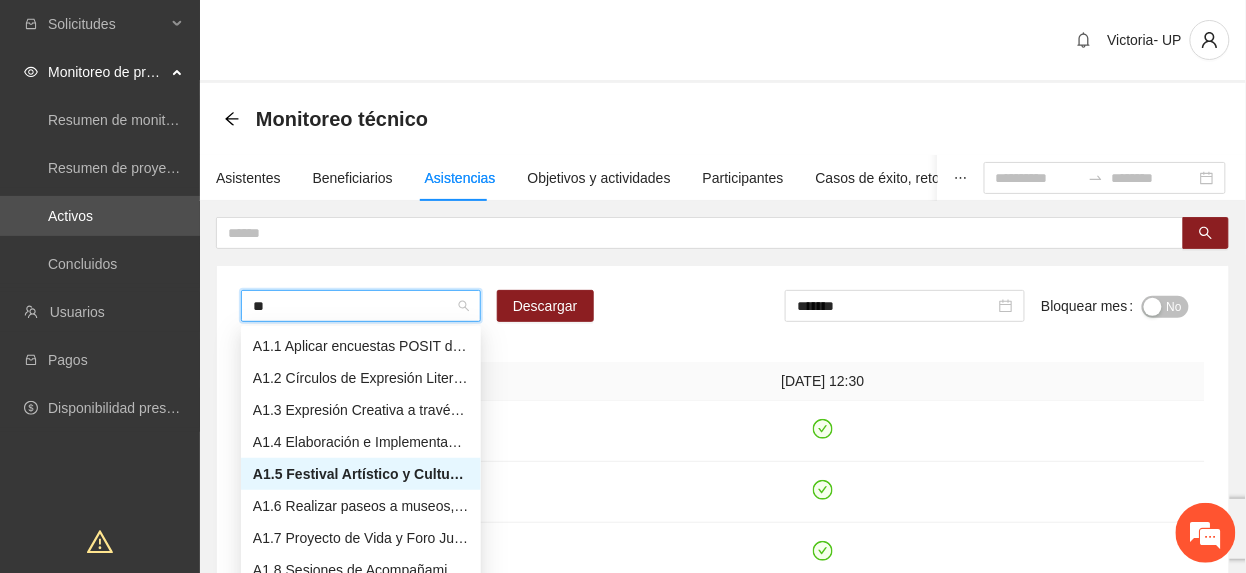 type on "***" 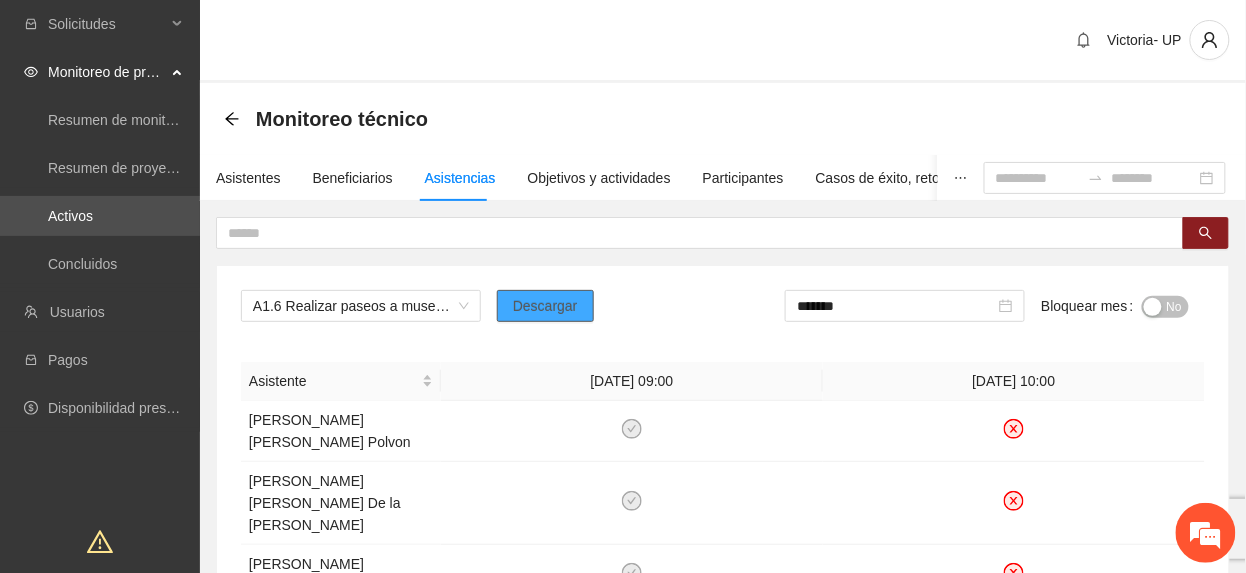 click on "Descargar" at bounding box center (545, 306) 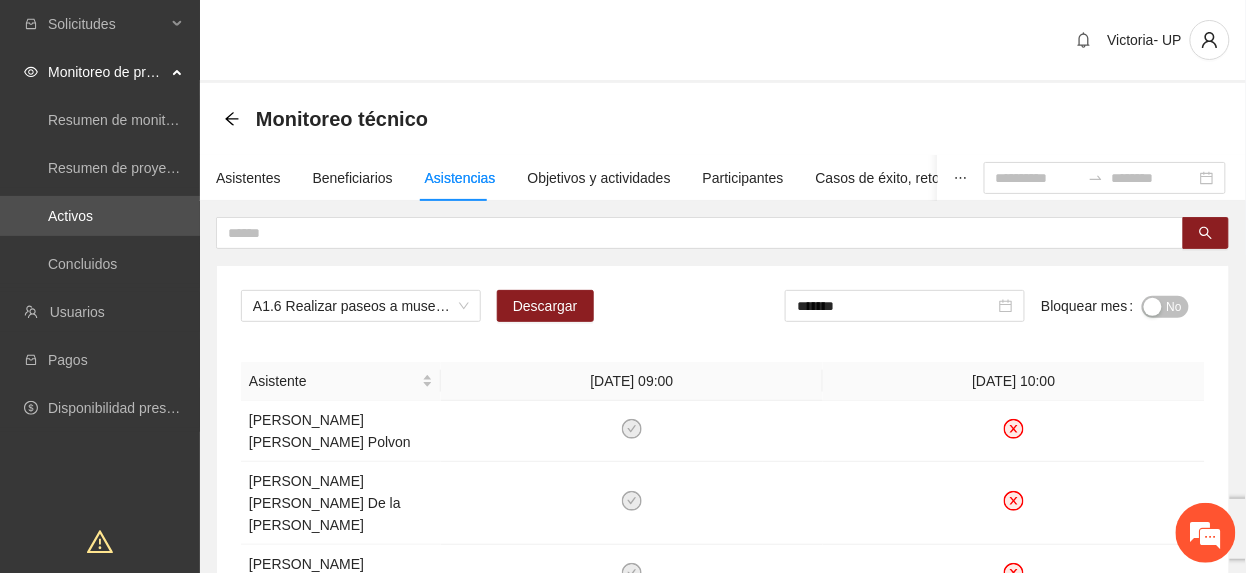 drag, startPoint x: 541, startPoint y: 122, endPoint x: 601, endPoint y: 137, distance: 61.846584 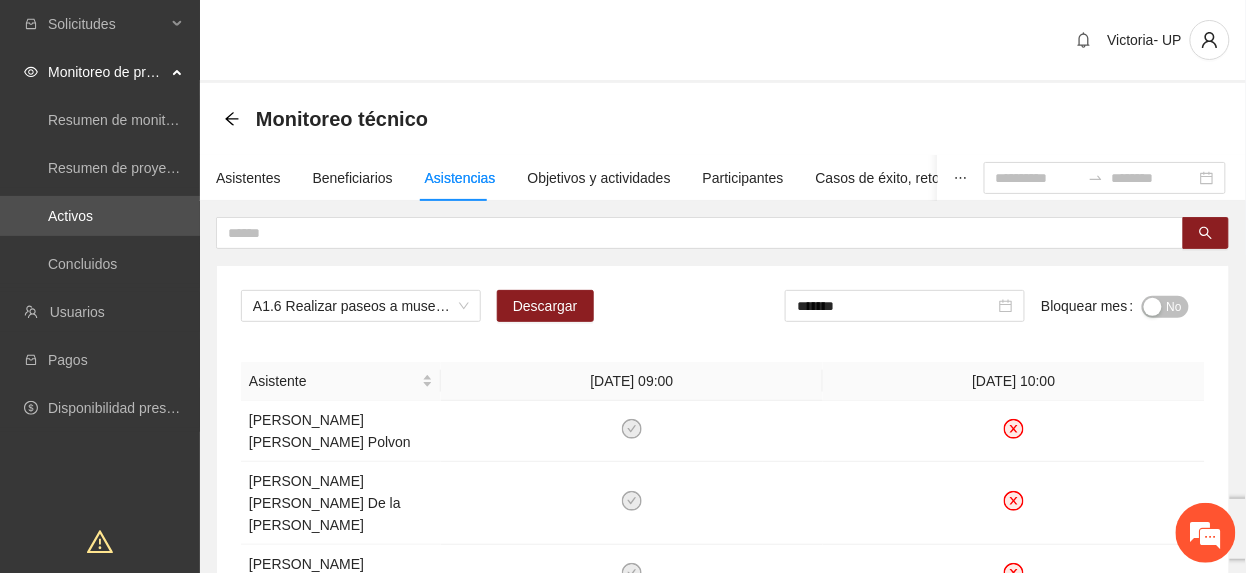 click on "No" at bounding box center [1174, 307] 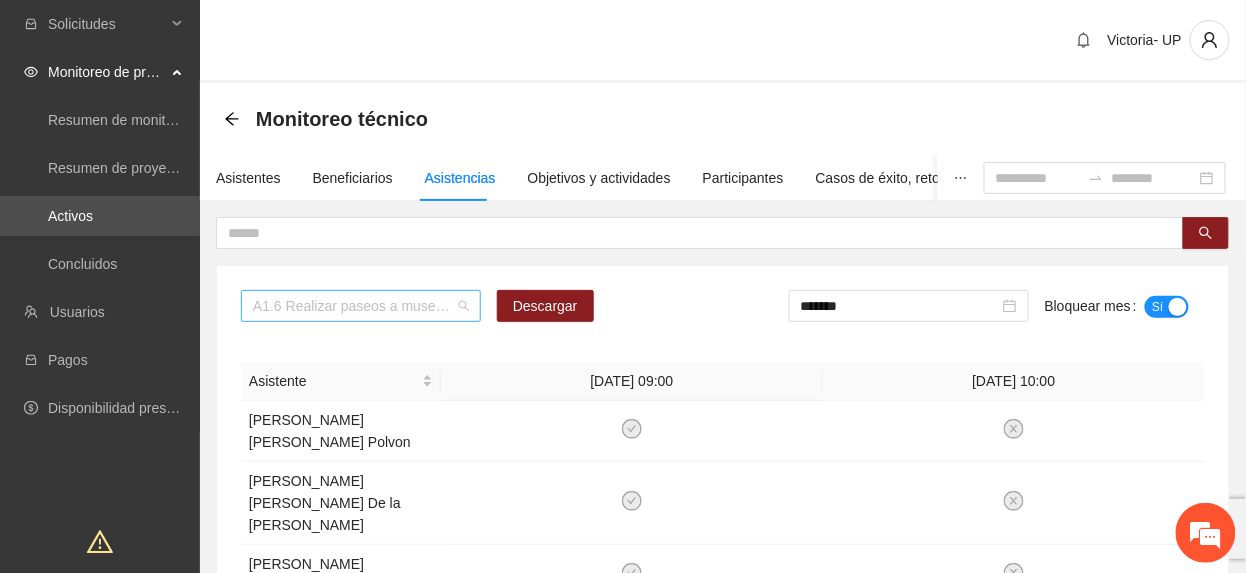 click on "A1.6 Realizar paseos a museos, cines y lugares de interés. Bachillerato" at bounding box center [361, 306] 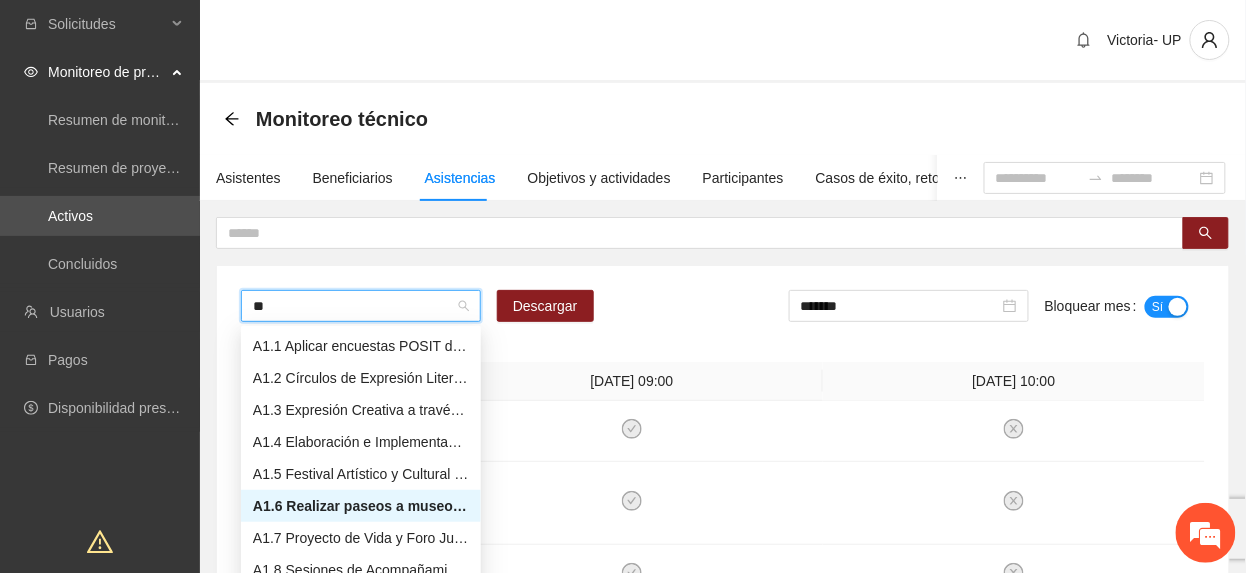 type on "***" 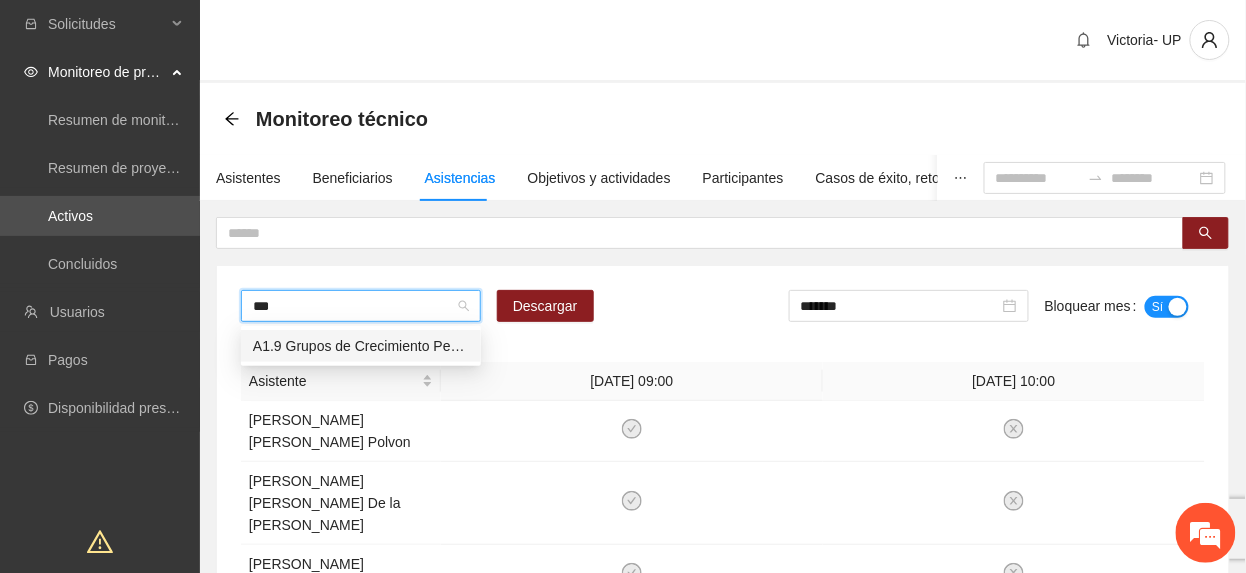 type 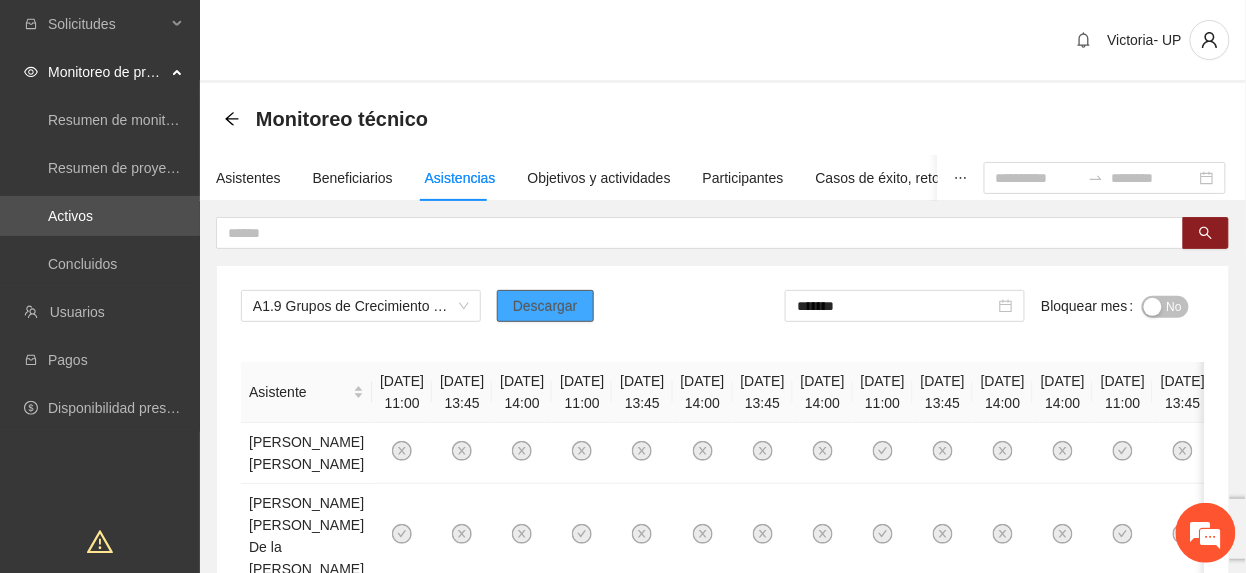 click on "Descargar" at bounding box center (545, 306) 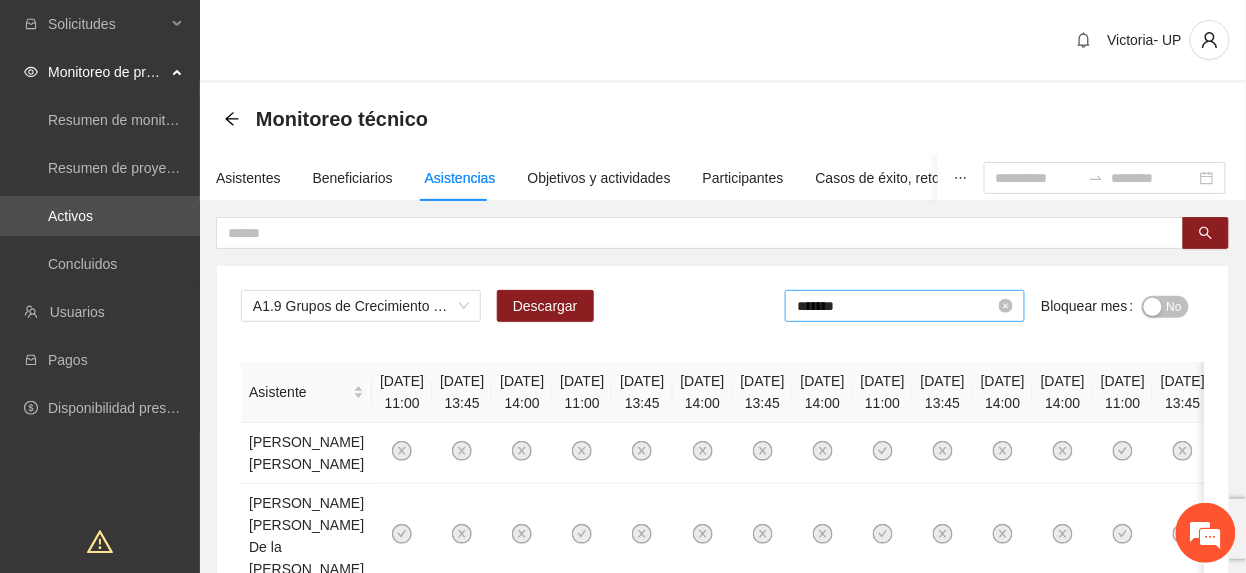 drag, startPoint x: 929, startPoint y: 300, endPoint x: 921, endPoint y: 314, distance: 16.124516 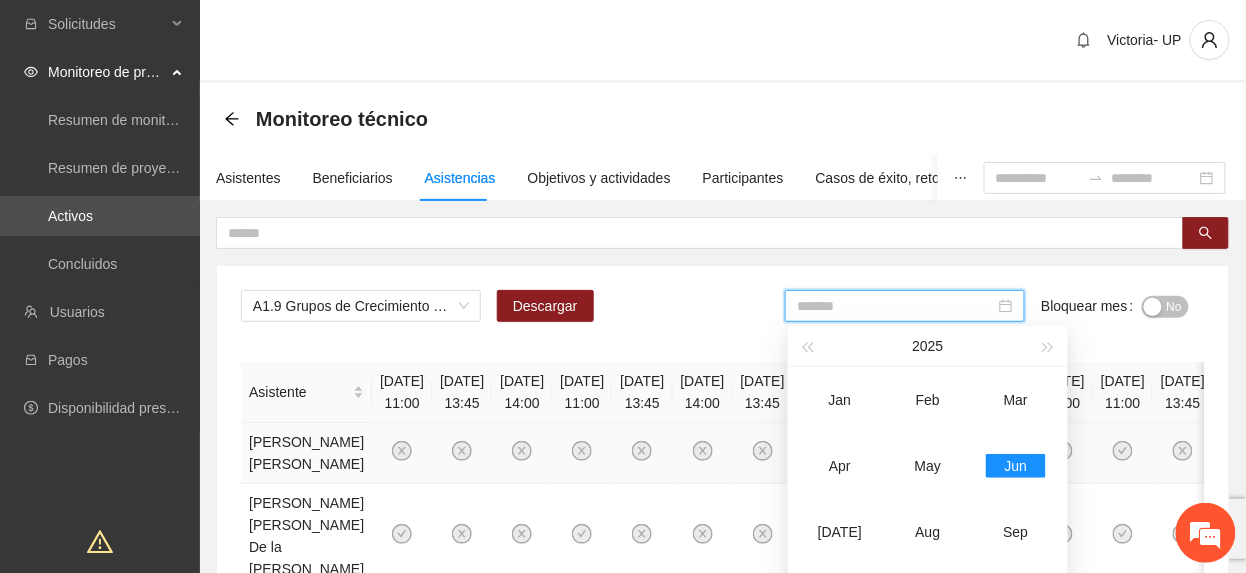 click on "May" at bounding box center (928, 466) 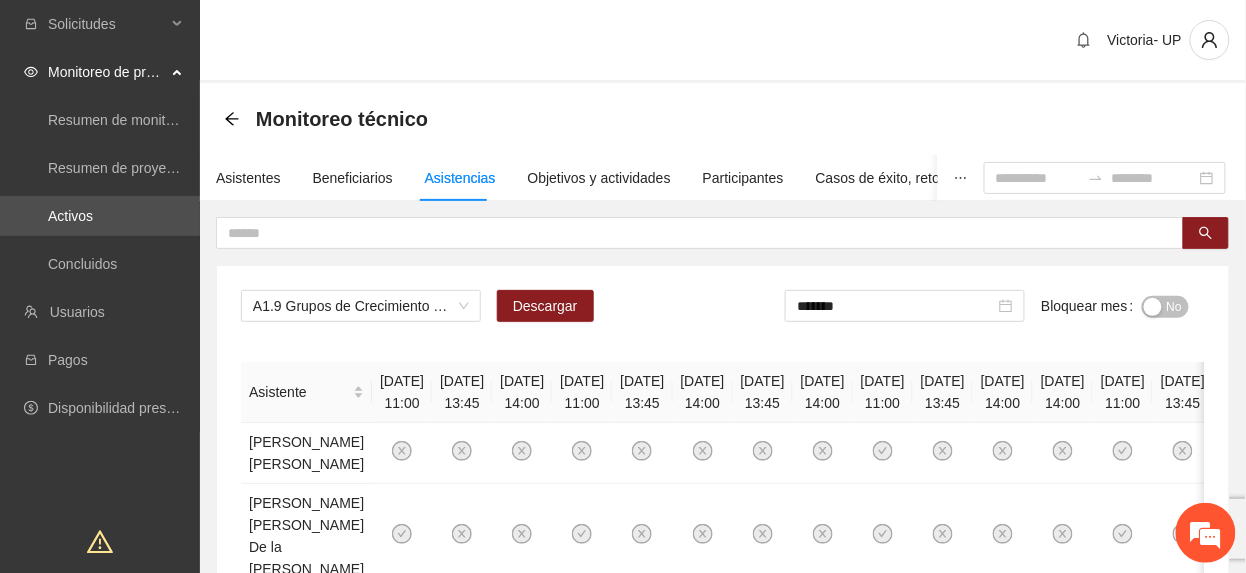 click on "No" at bounding box center [1174, 307] 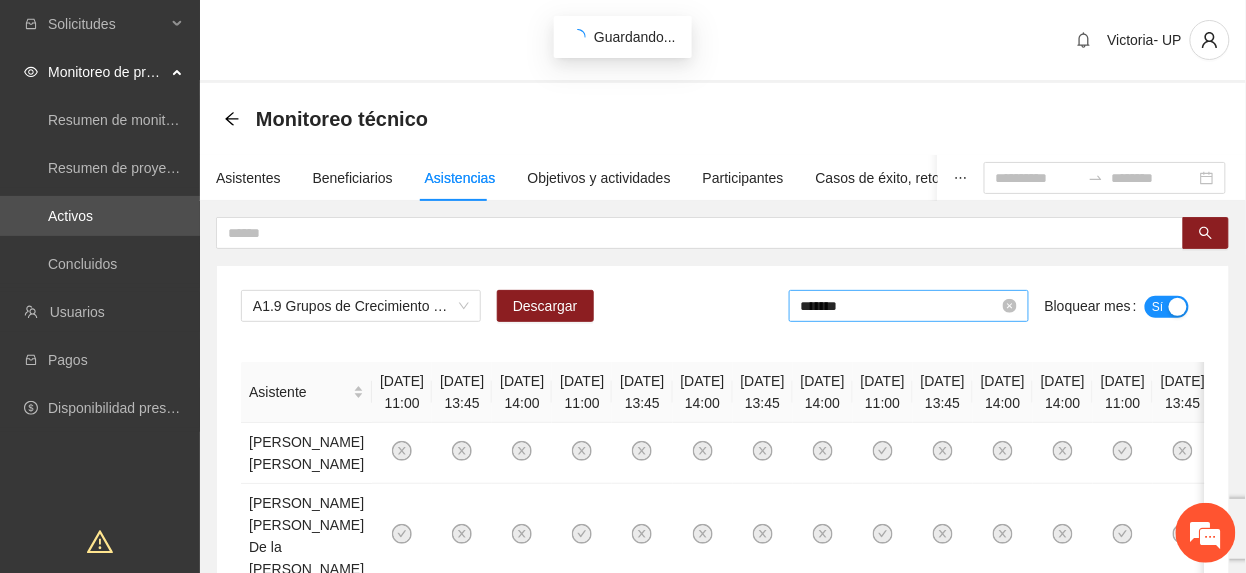 click on "*******" at bounding box center (900, 306) 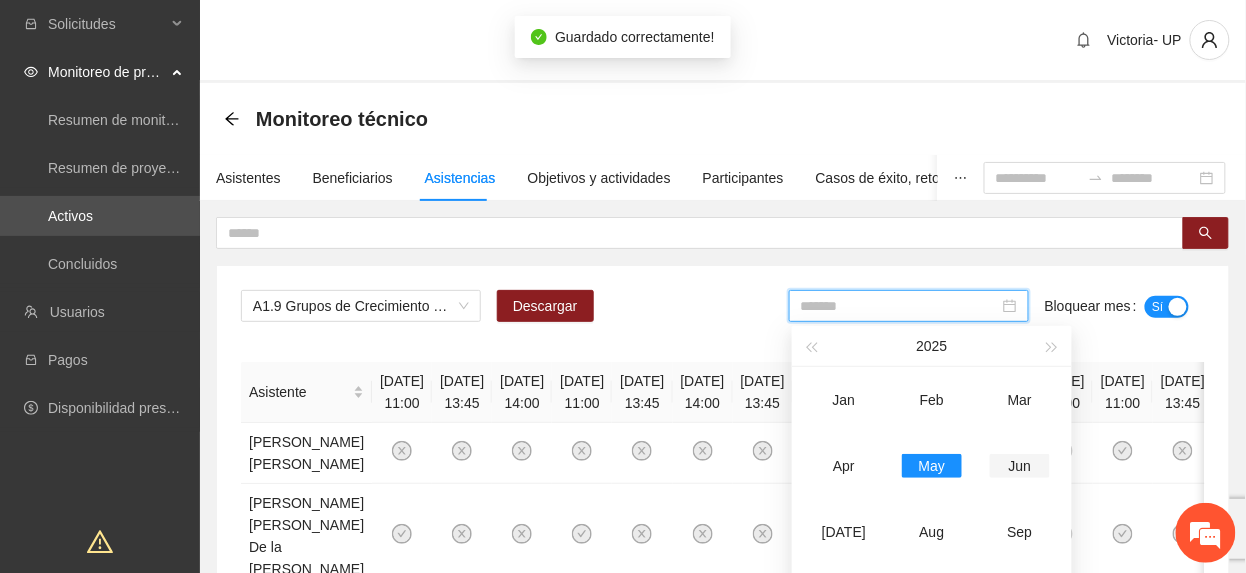 click on "Jun" at bounding box center [1020, 466] 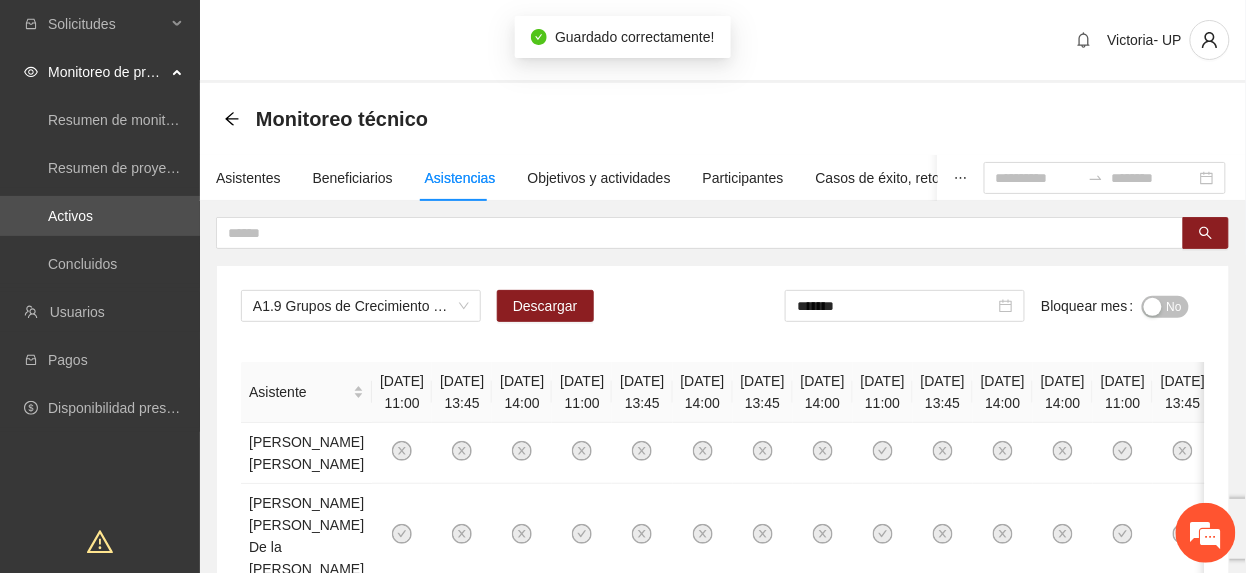 click on "No" at bounding box center (1174, 307) 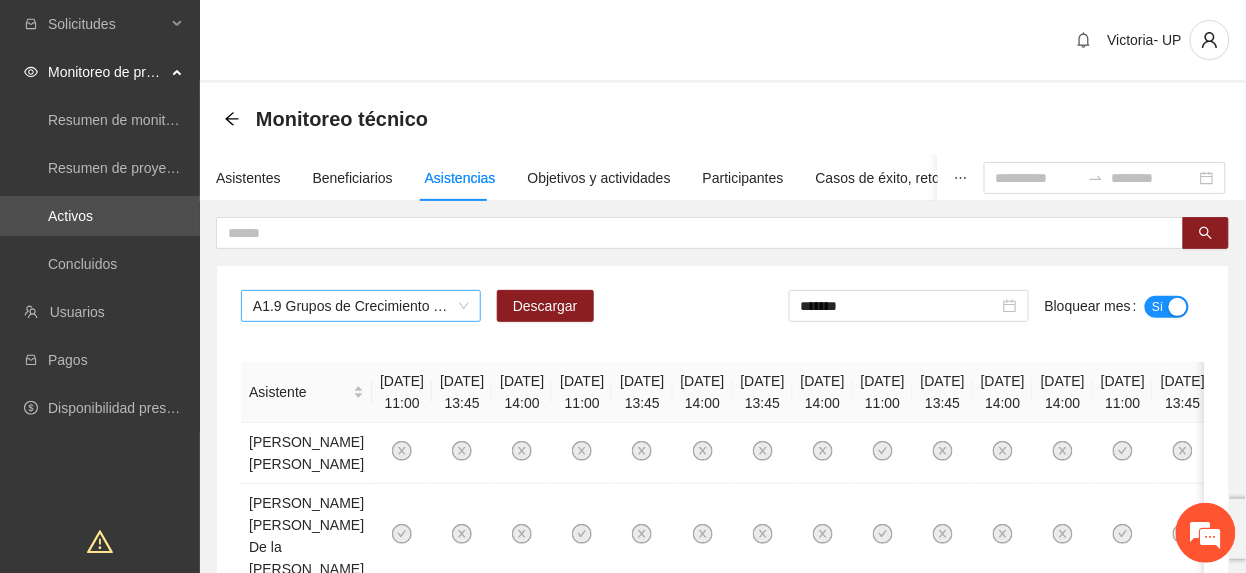 click on "A1.9 Grupos de Crecimiento Personal. Bachillerato" at bounding box center [361, 306] 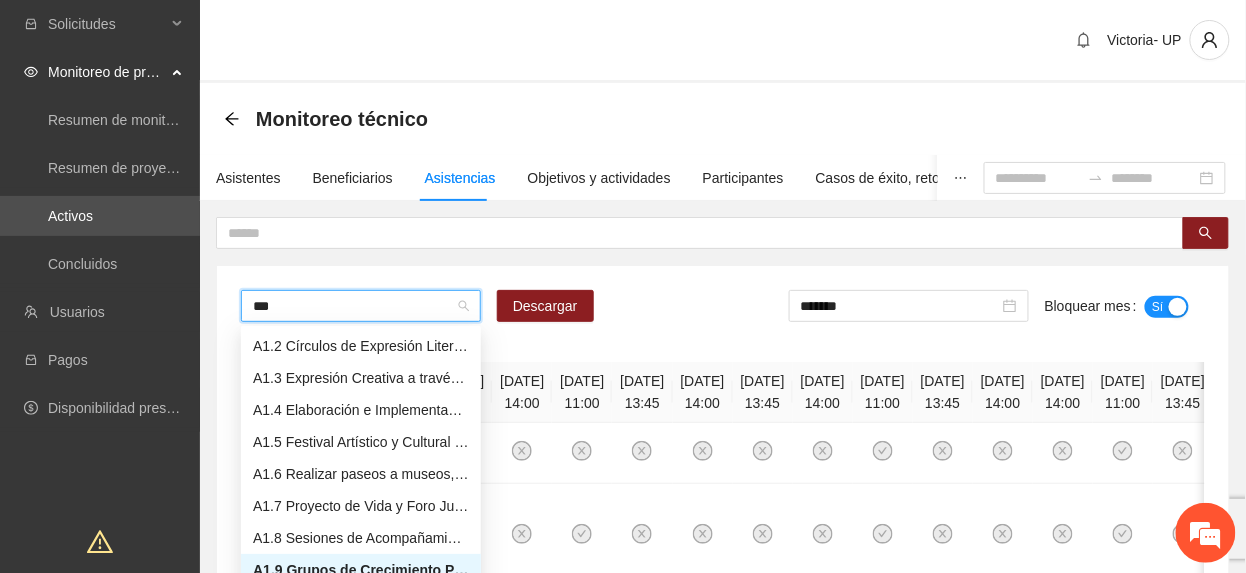 scroll, scrollTop: 0, scrollLeft: 0, axis: both 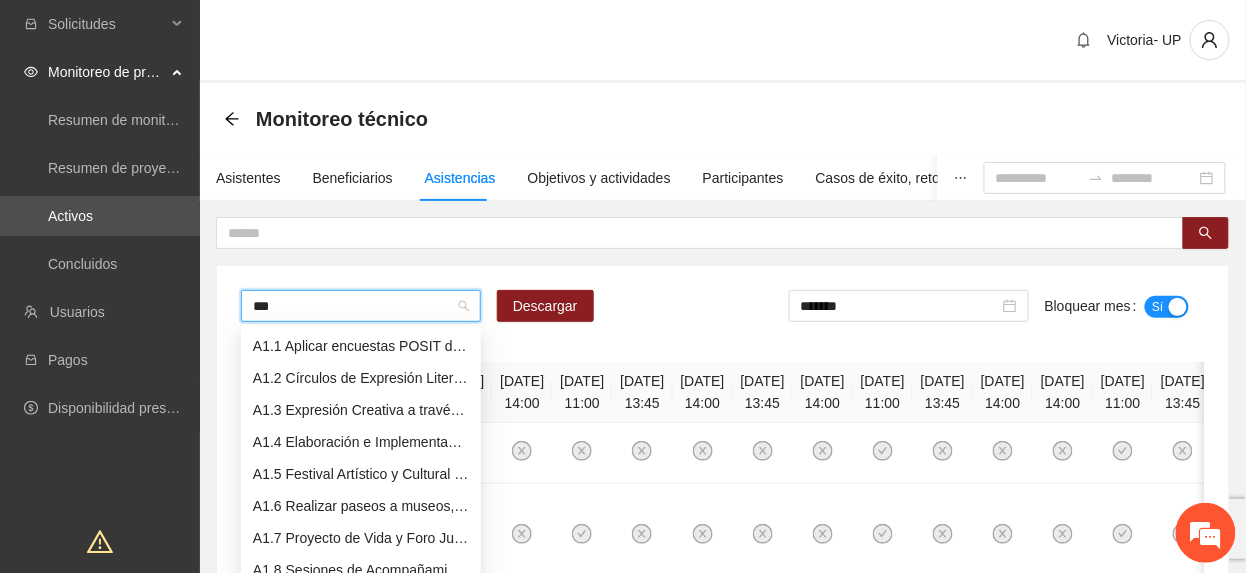 type on "****" 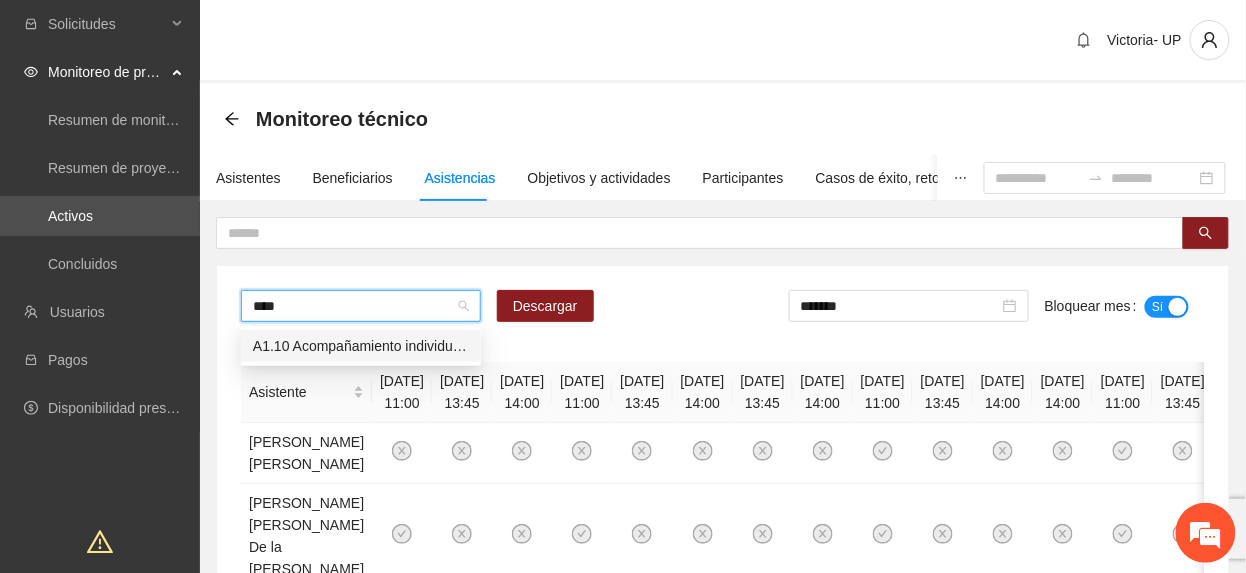 type 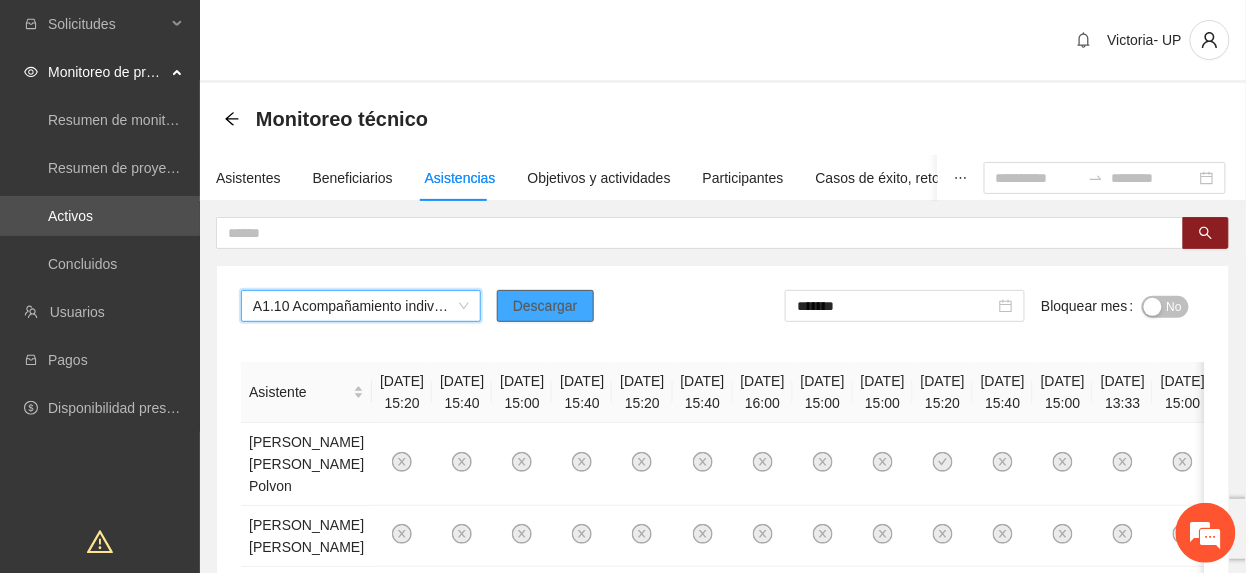 click on "Descargar" at bounding box center [545, 306] 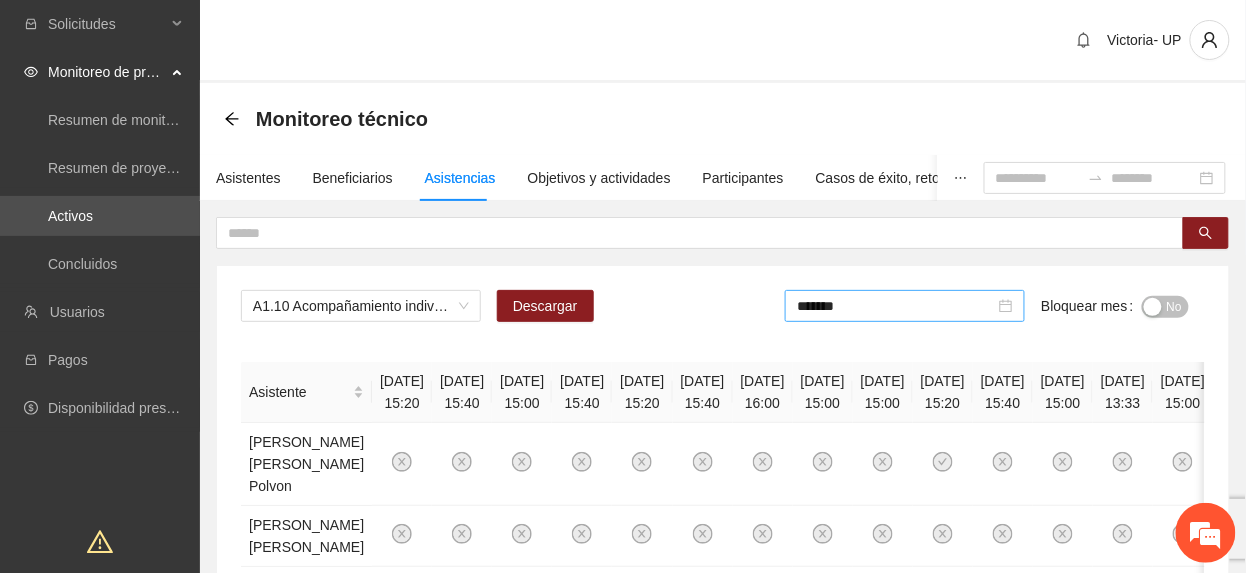 drag, startPoint x: 950, startPoint y: 302, endPoint x: 957, endPoint y: 321, distance: 20.248457 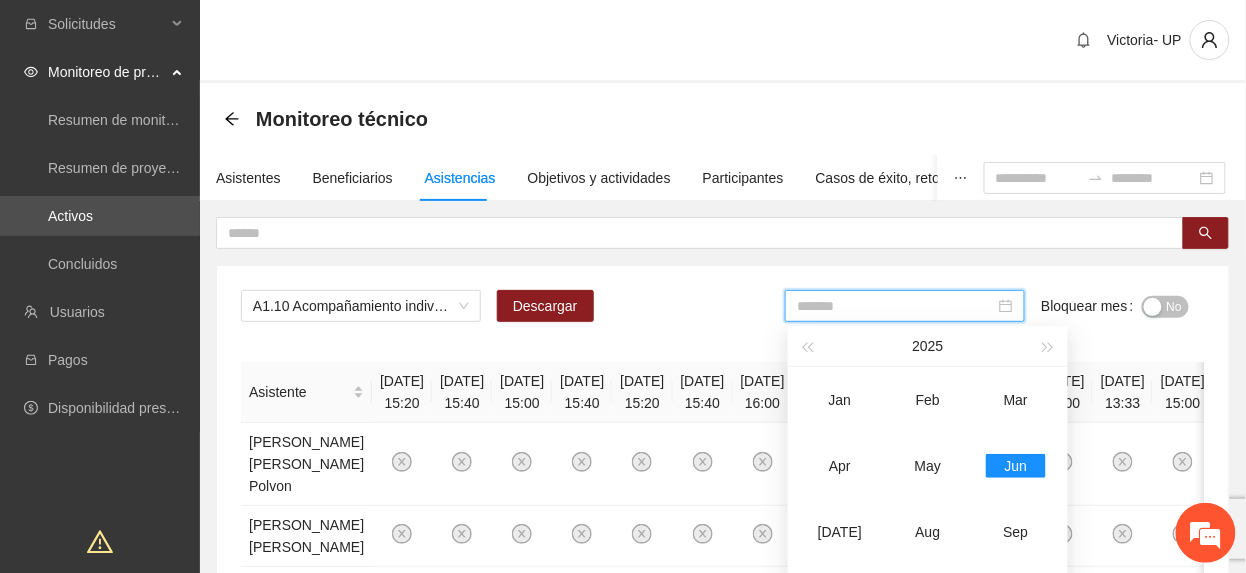 drag, startPoint x: 936, startPoint y: 453, endPoint x: 1041, endPoint y: 388, distance: 123.49089 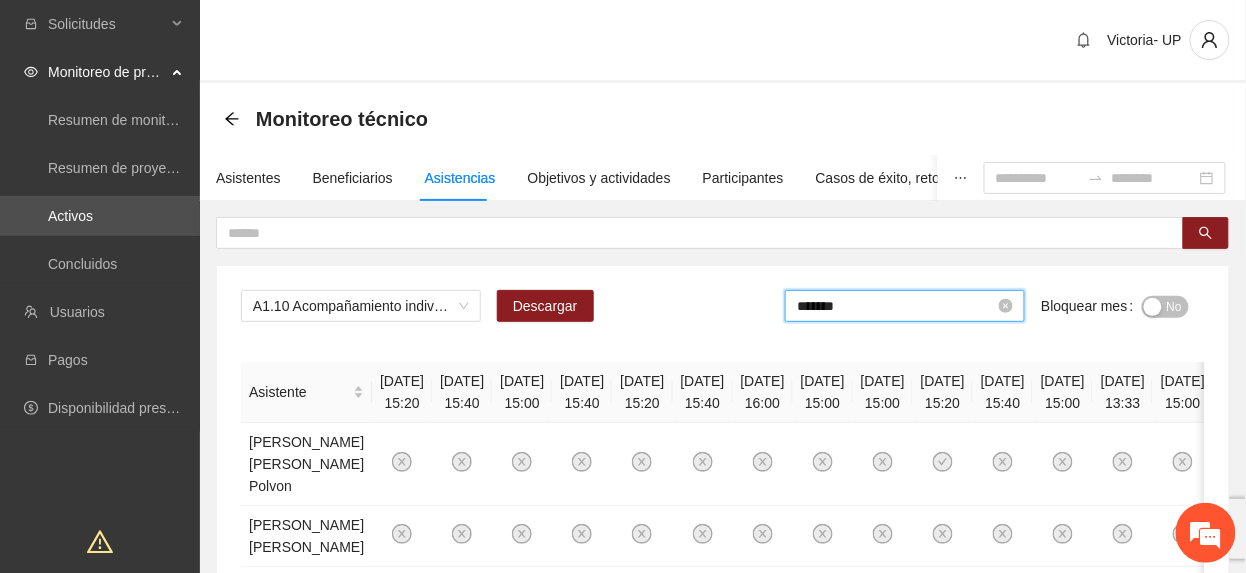 click on "*******" at bounding box center [896, 306] 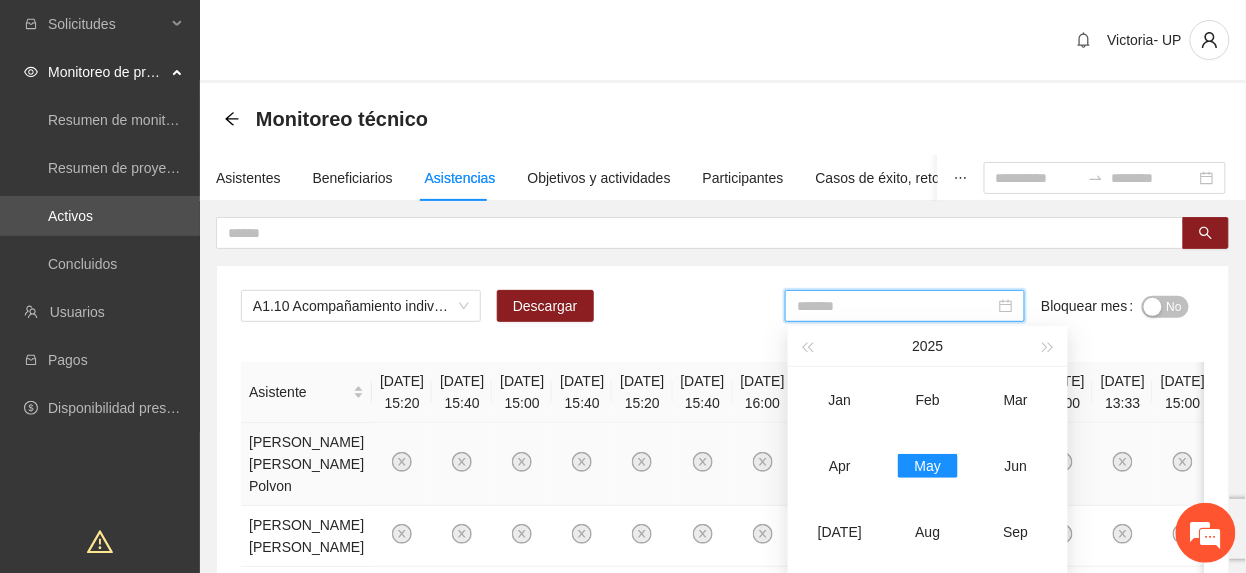drag, startPoint x: 1020, startPoint y: 485, endPoint x: 1018, endPoint y: 473, distance: 12.165525 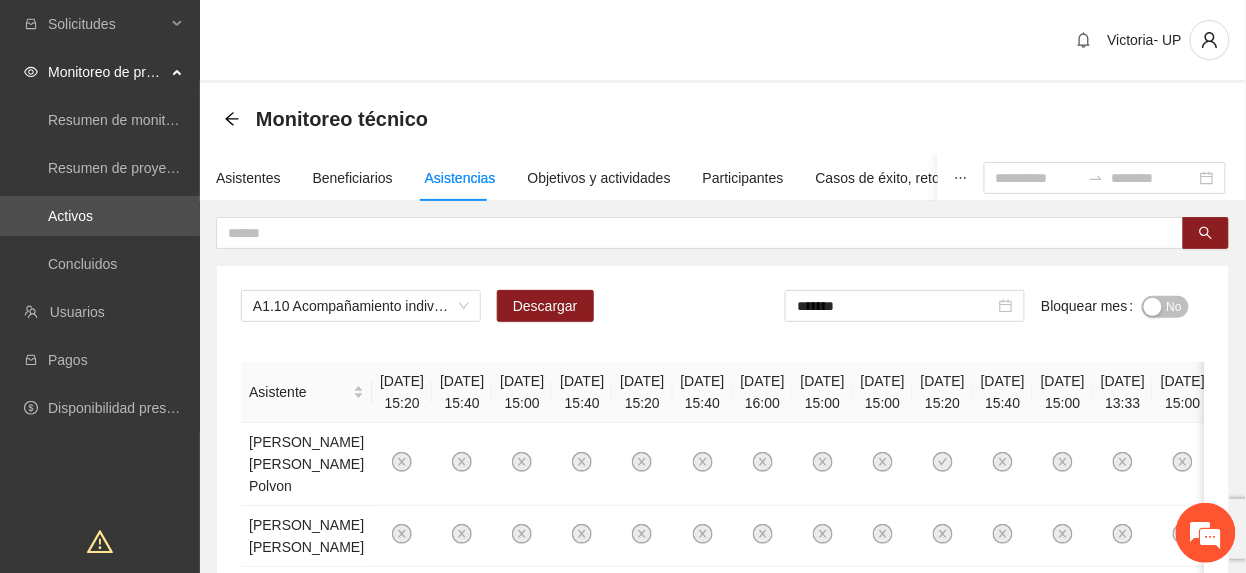 click on "No" at bounding box center [1165, 307] 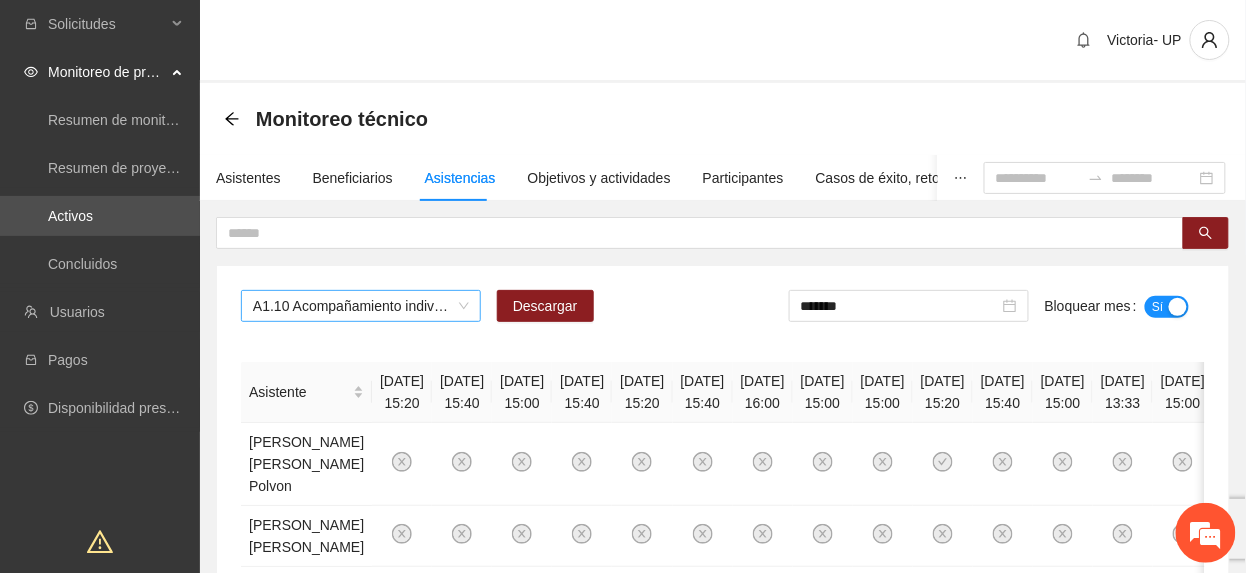 drag, startPoint x: 382, startPoint y: 296, endPoint x: 352, endPoint y: 297, distance: 30.016663 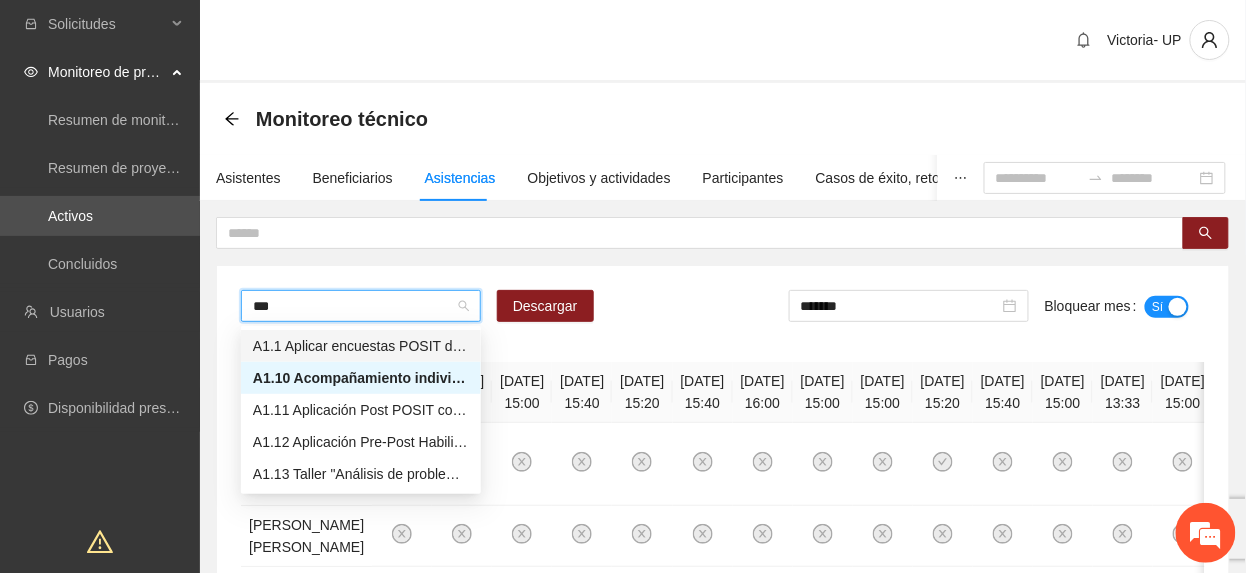 scroll, scrollTop: 0, scrollLeft: 0, axis: both 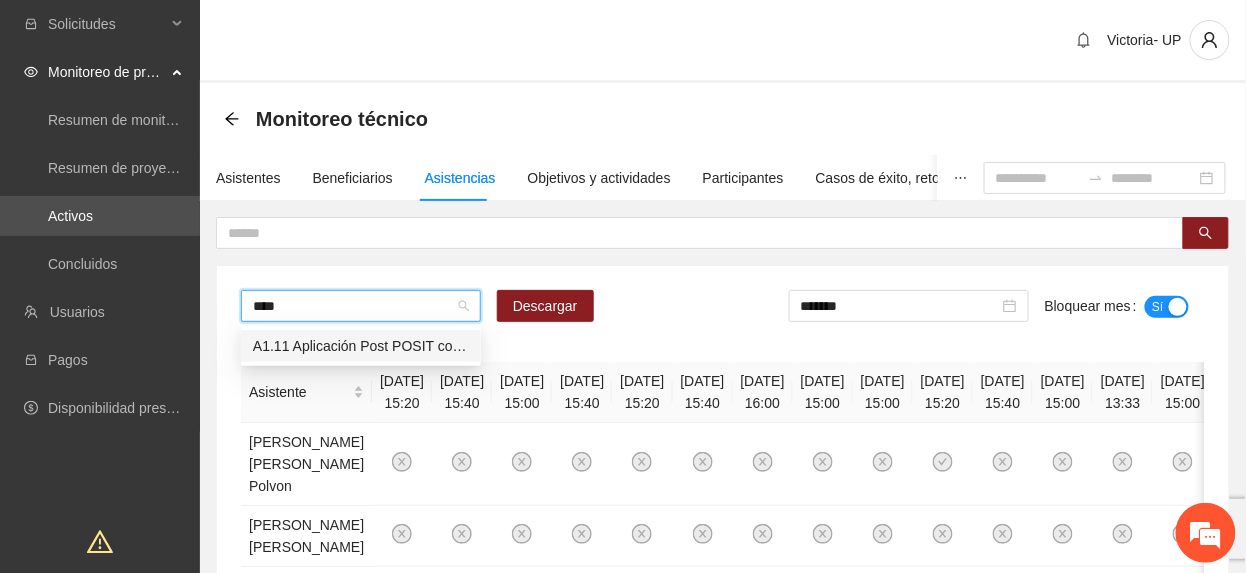 type 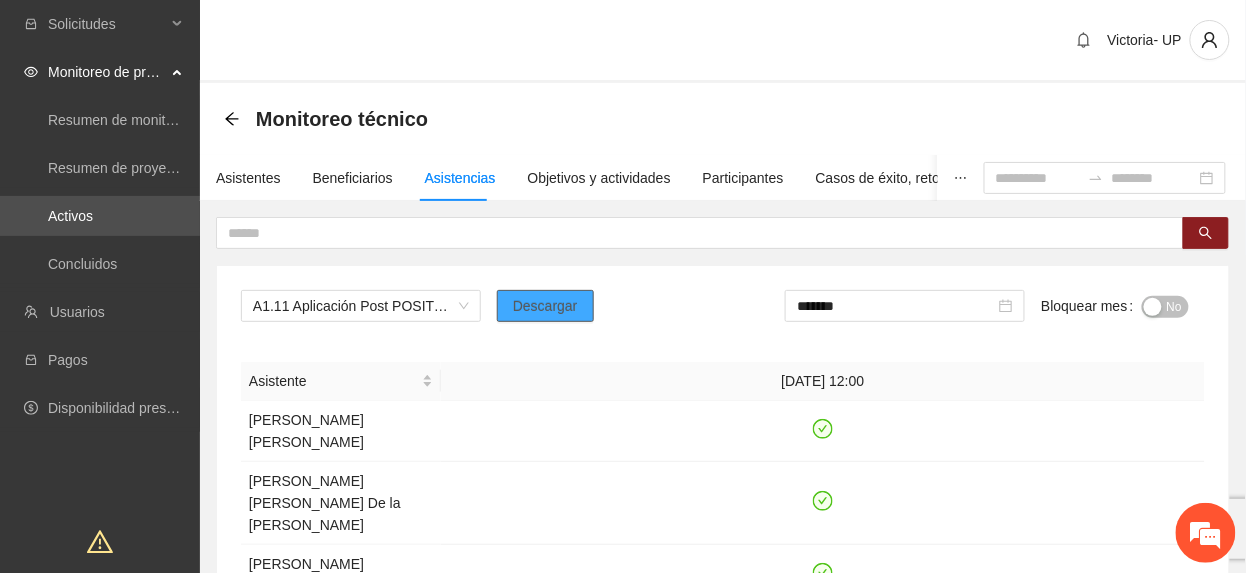click on "Descargar" at bounding box center (545, 306) 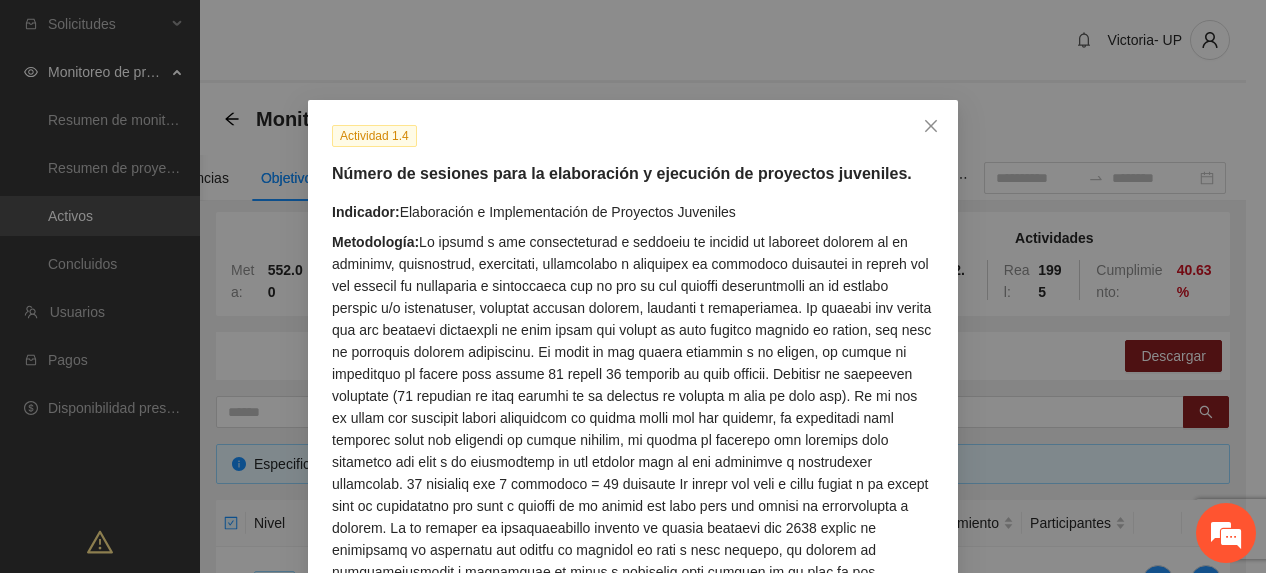 scroll, scrollTop: 326, scrollLeft: 0, axis: vertical 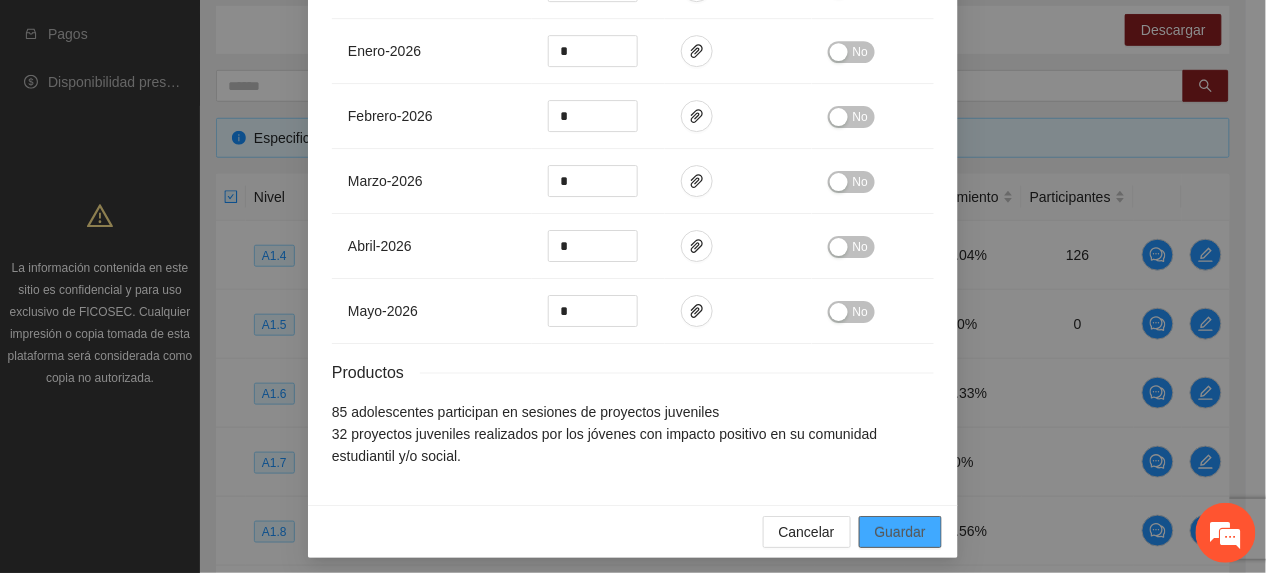 drag, startPoint x: 912, startPoint y: 513, endPoint x: 1053, endPoint y: 464, distance: 149.27156 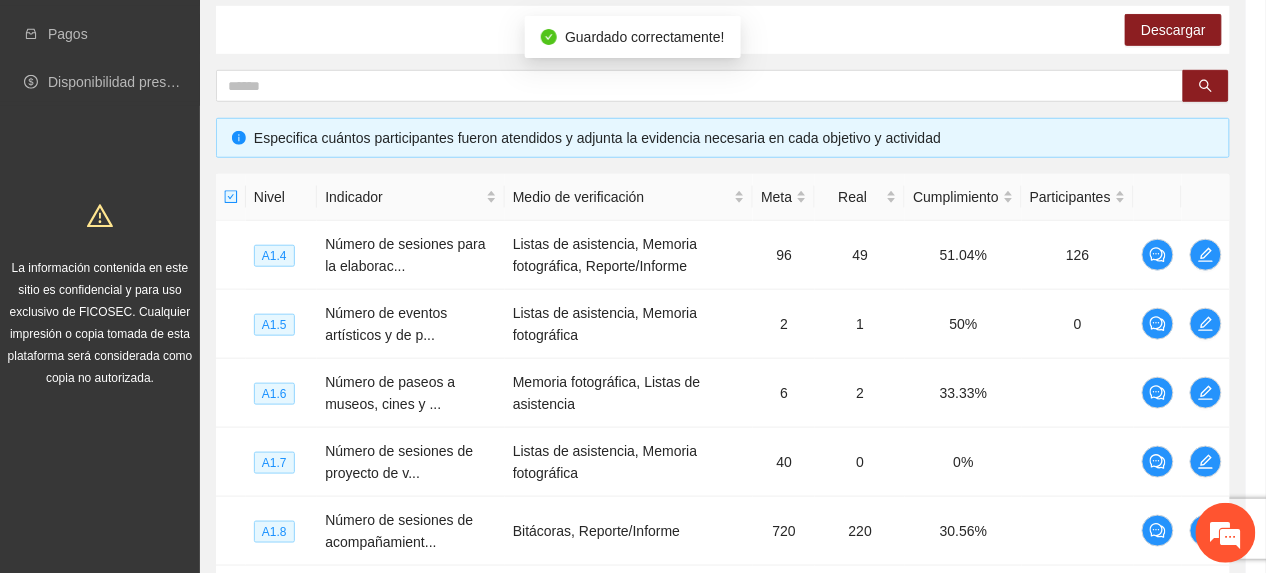 scroll, scrollTop: 1514, scrollLeft: 0, axis: vertical 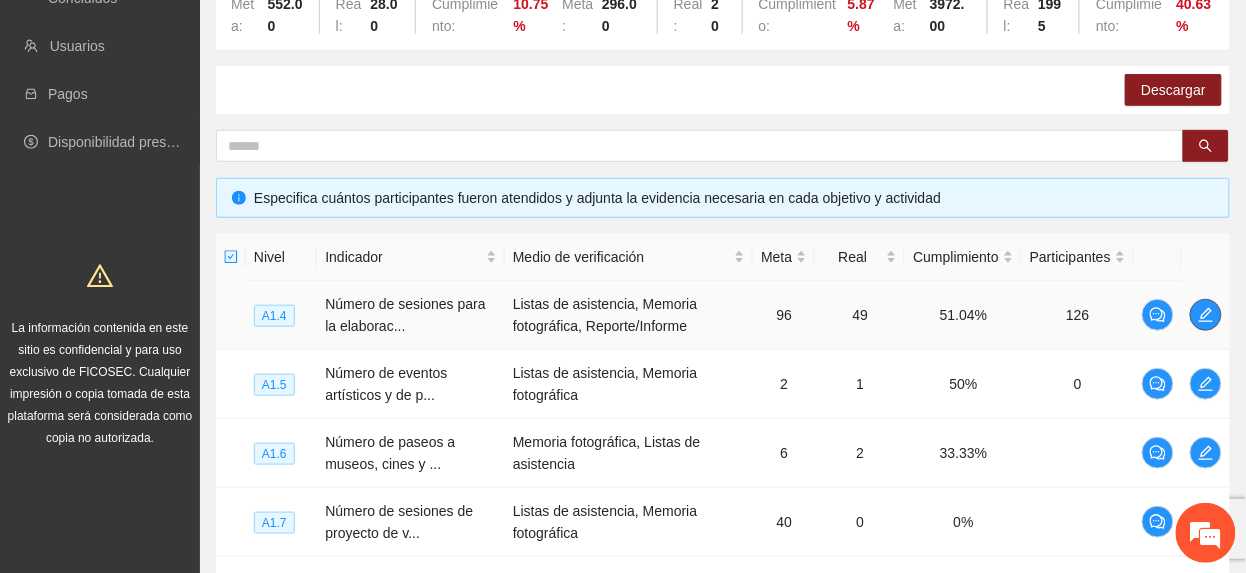 click at bounding box center (1206, 315) 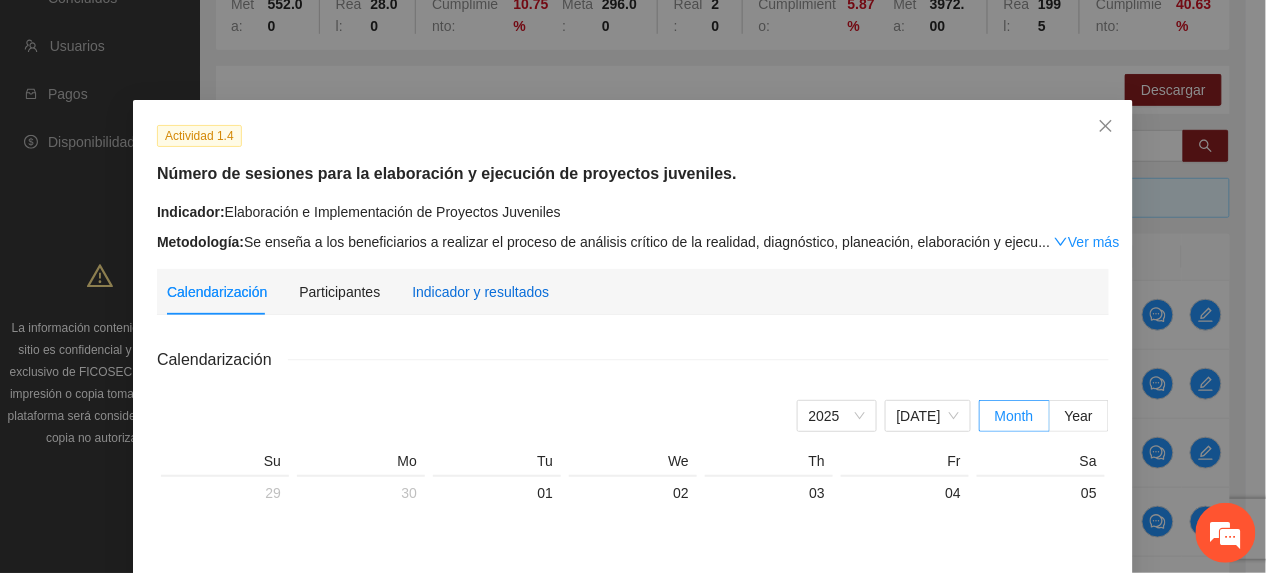 click on "Indicador y resultados" at bounding box center (480, 292) 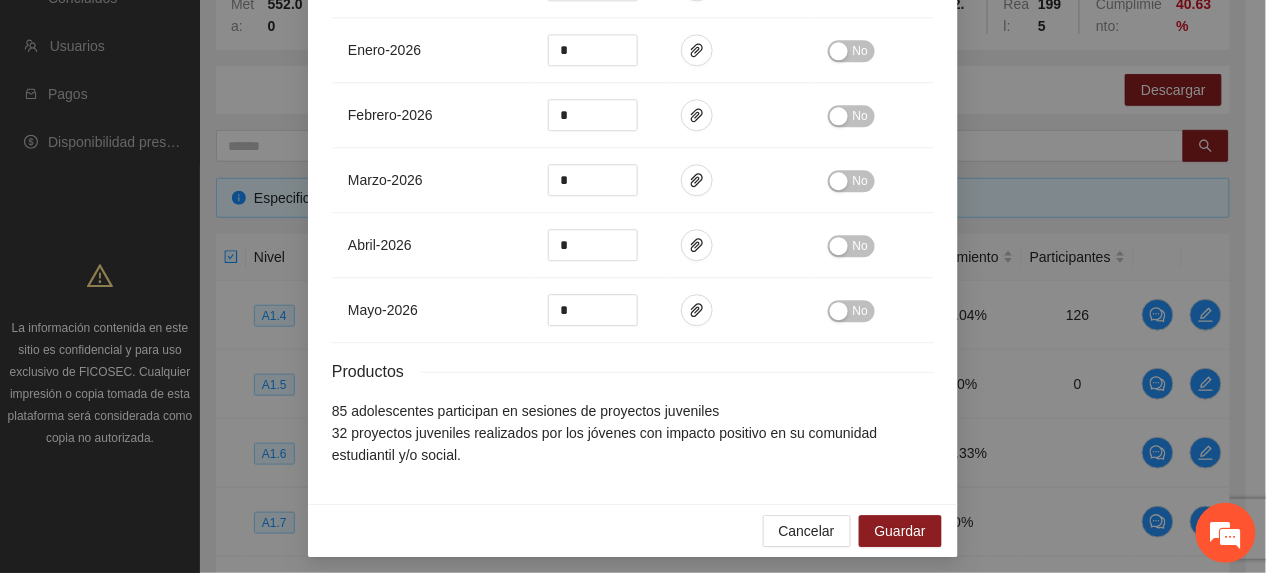 scroll, scrollTop: 1262, scrollLeft: 0, axis: vertical 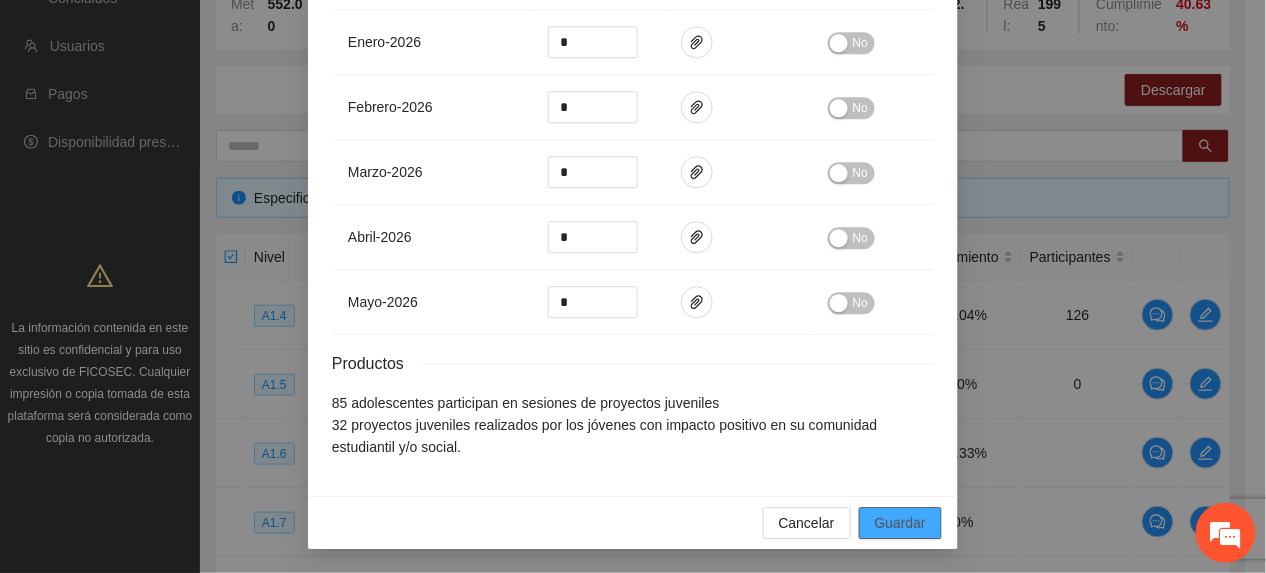 drag, startPoint x: 872, startPoint y: 498, endPoint x: 876, endPoint y: 510, distance: 12.649111 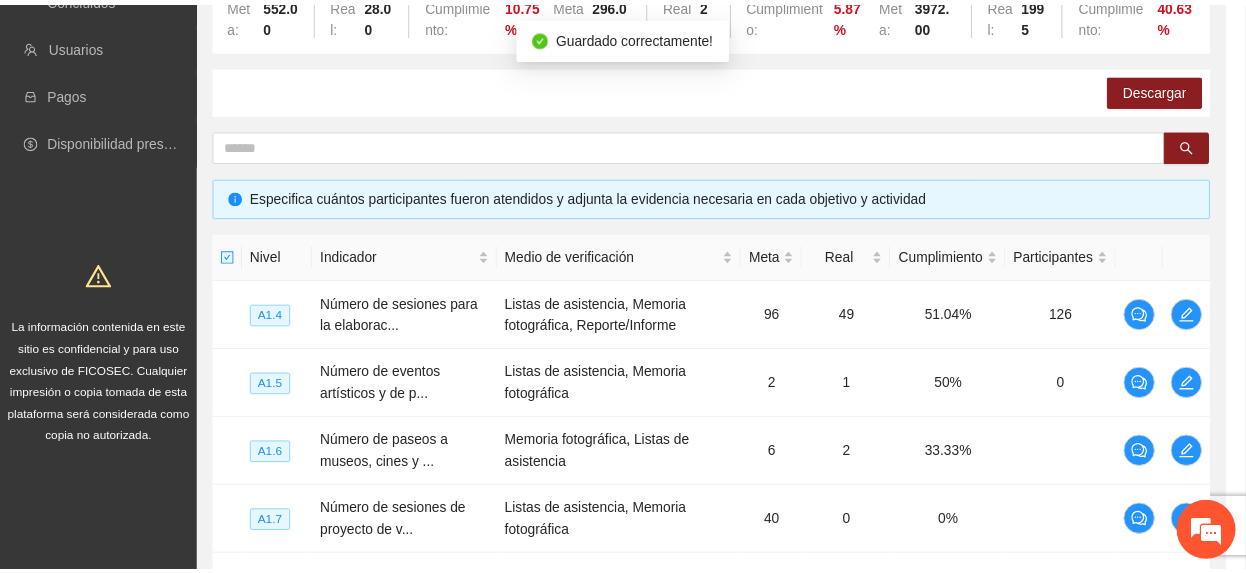 scroll, scrollTop: 1162, scrollLeft: 0, axis: vertical 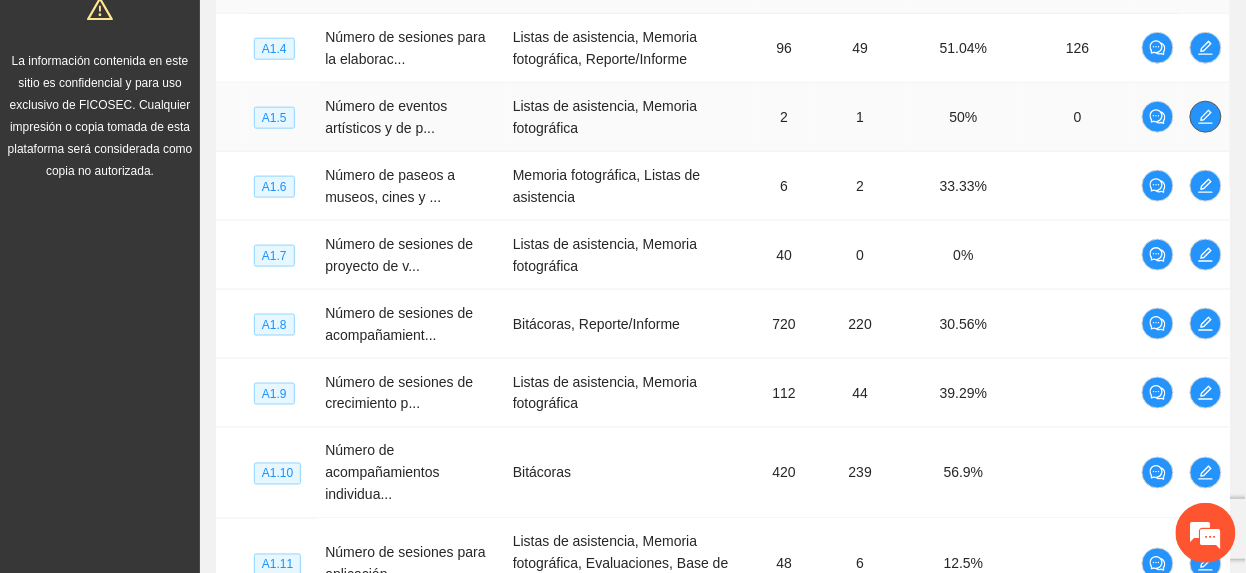 click 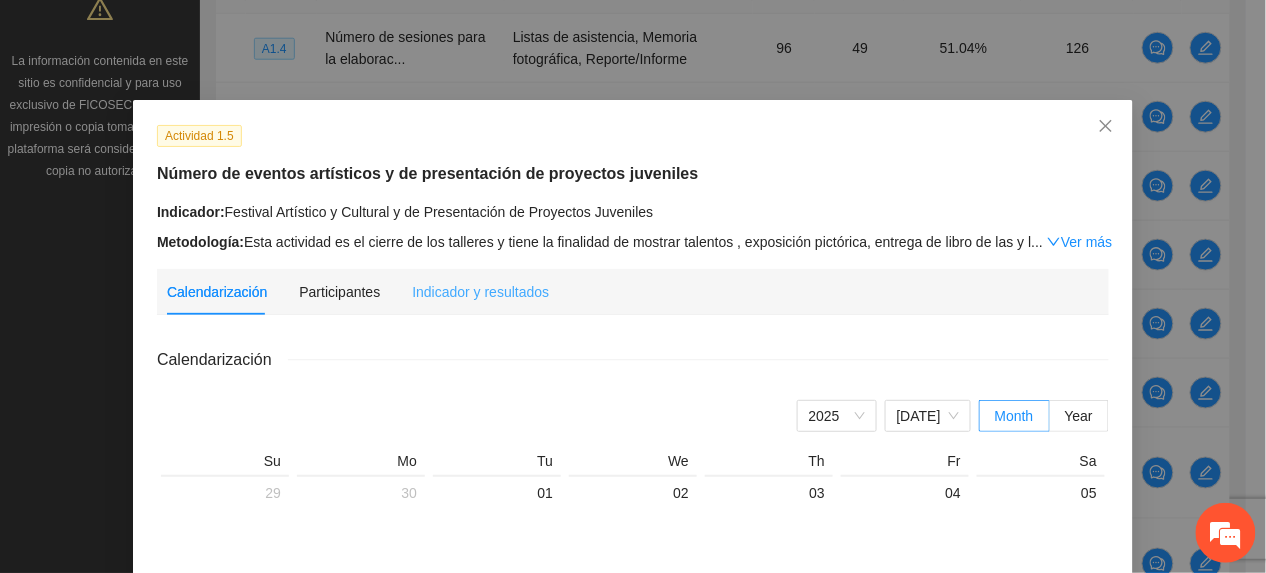 click on "Indicador y resultados" at bounding box center [480, 292] 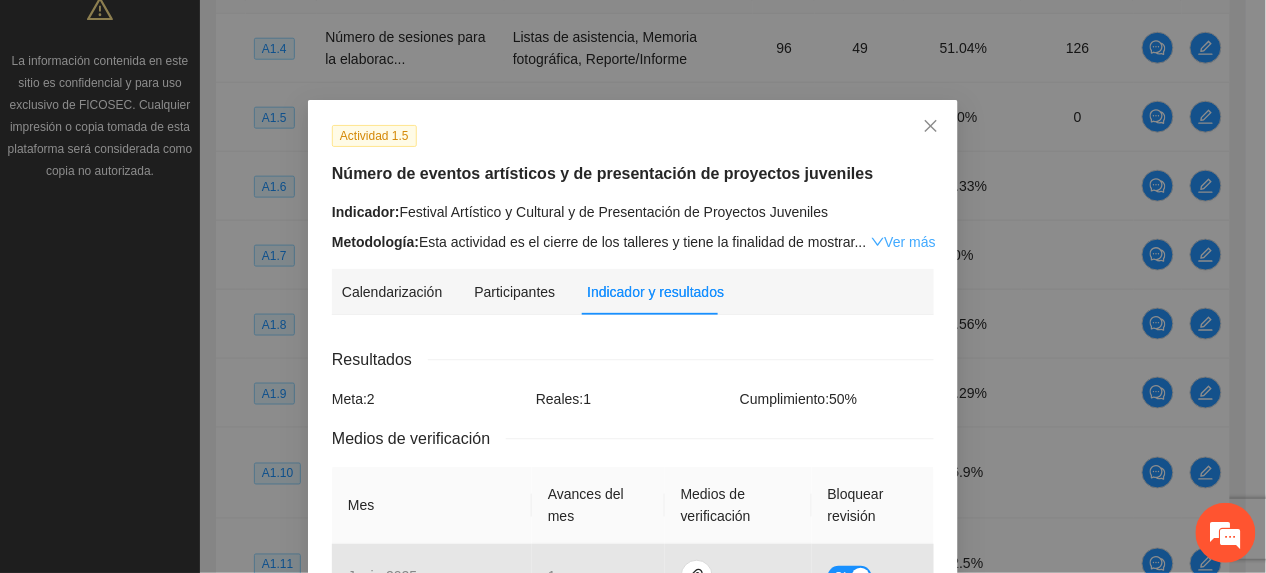 click on "Ver más" at bounding box center (903, 242) 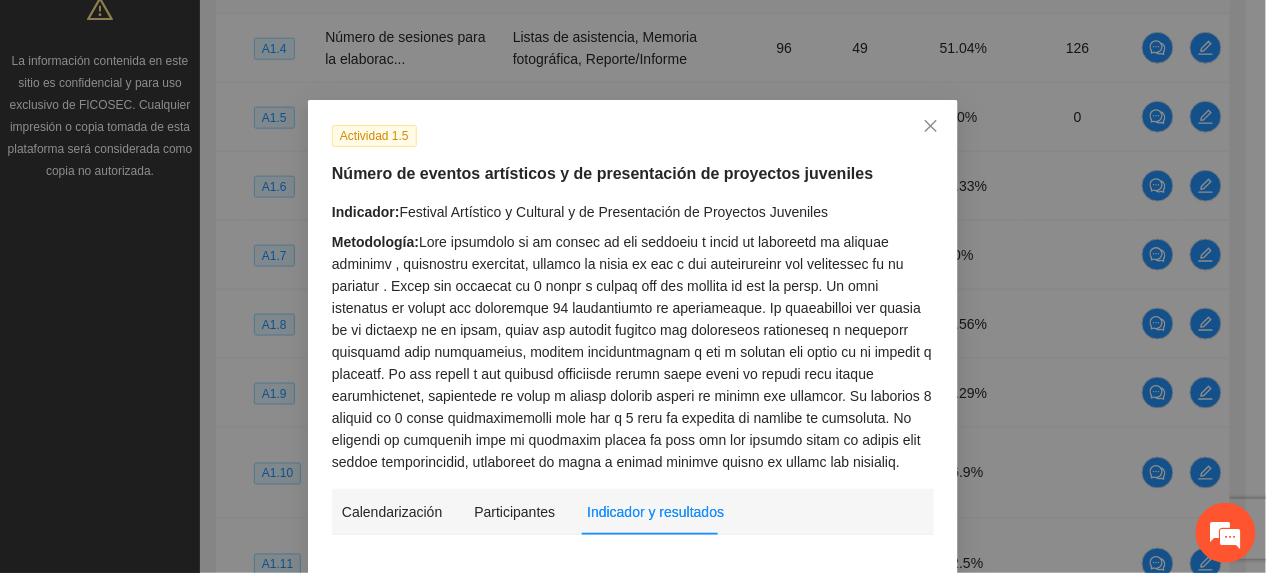 scroll, scrollTop: 533, scrollLeft: 0, axis: vertical 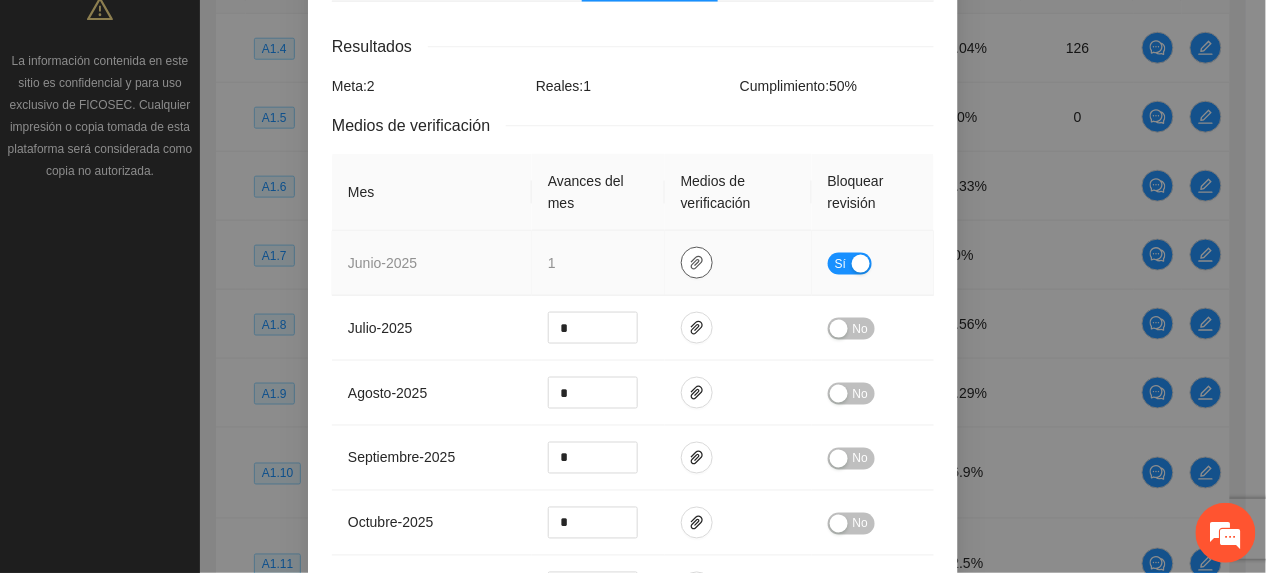click 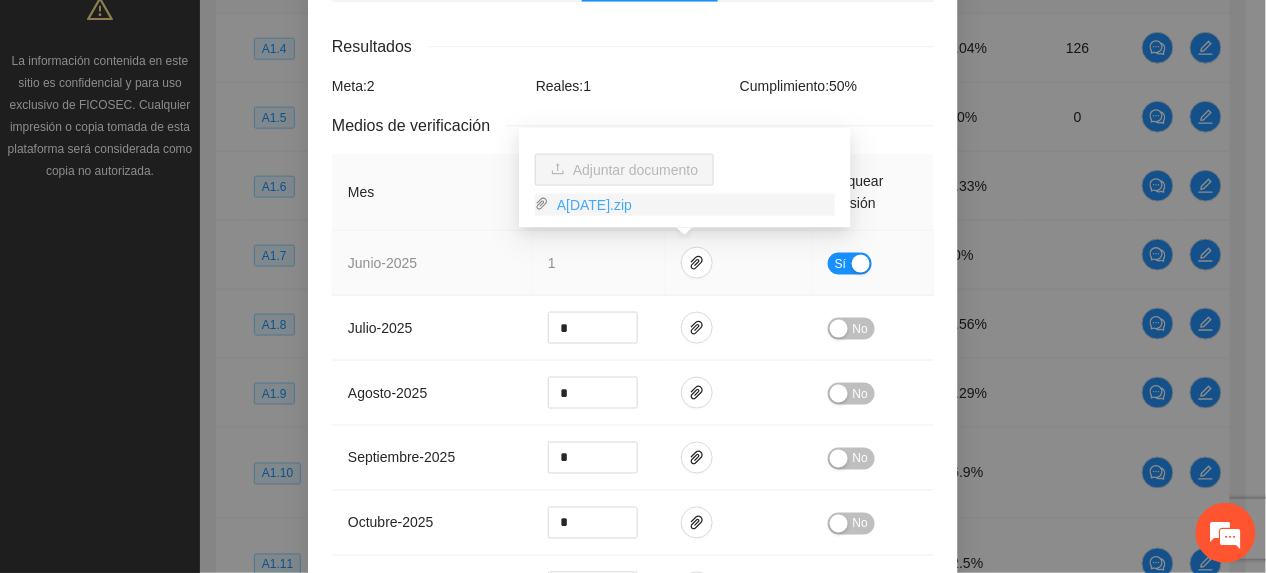 drag, startPoint x: 601, startPoint y: 202, endPoint x: 548, endPoint y: 246, distance: 68.88396 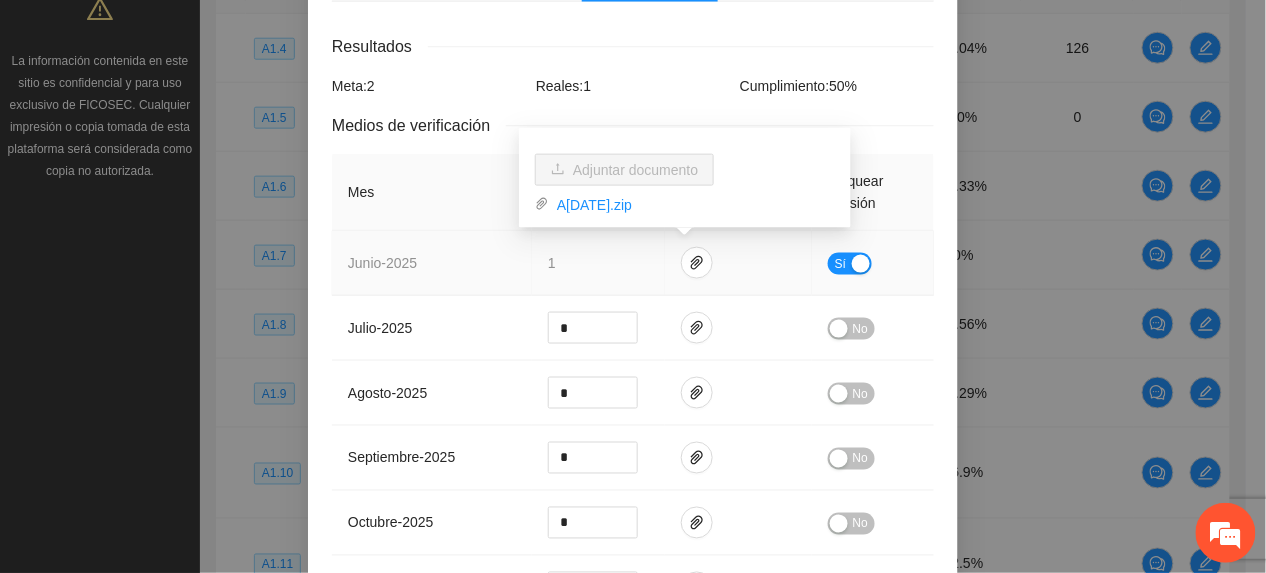 click on "A15JUNIO2025.zip" at bounding box center (692, 205) 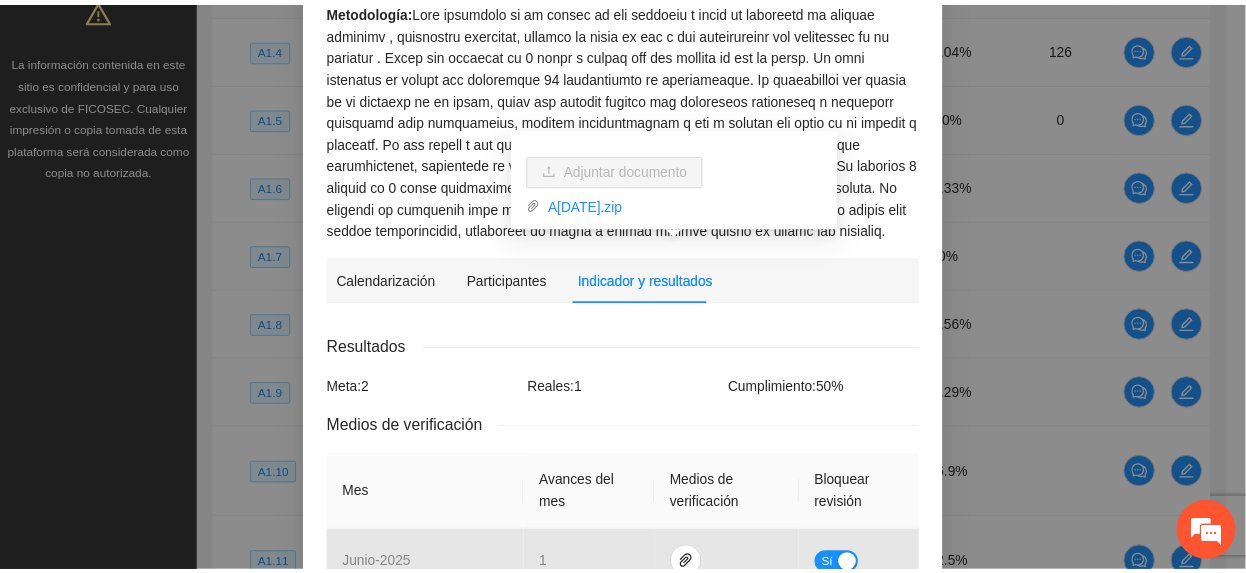 scroll, scrollTop: 0, scrollLeft: 0, axis: both 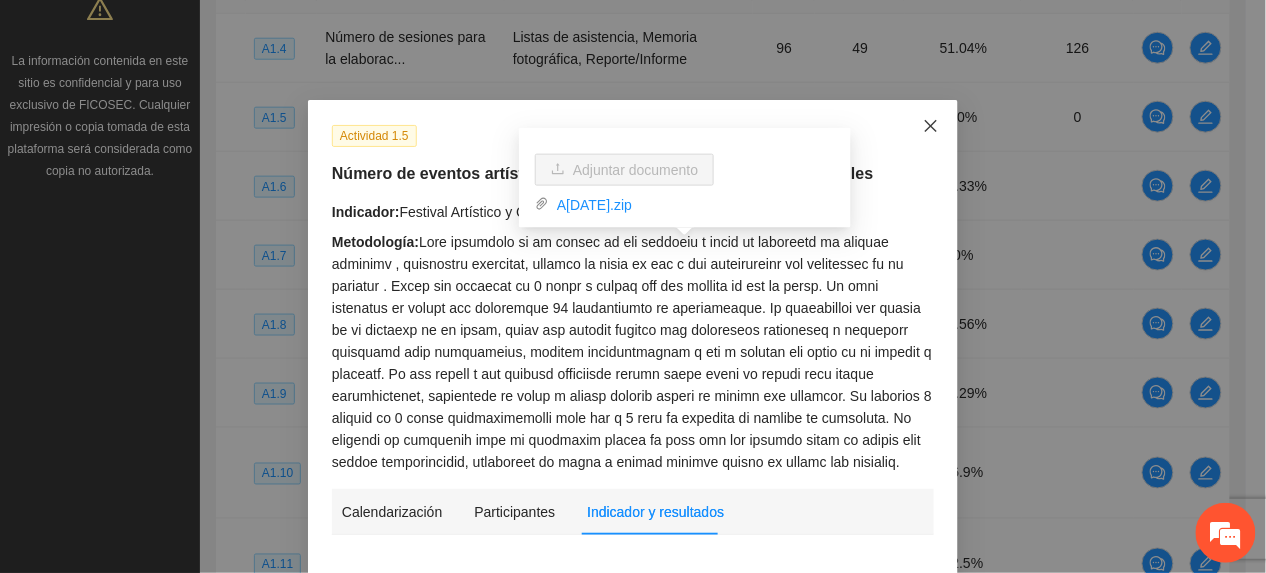 click 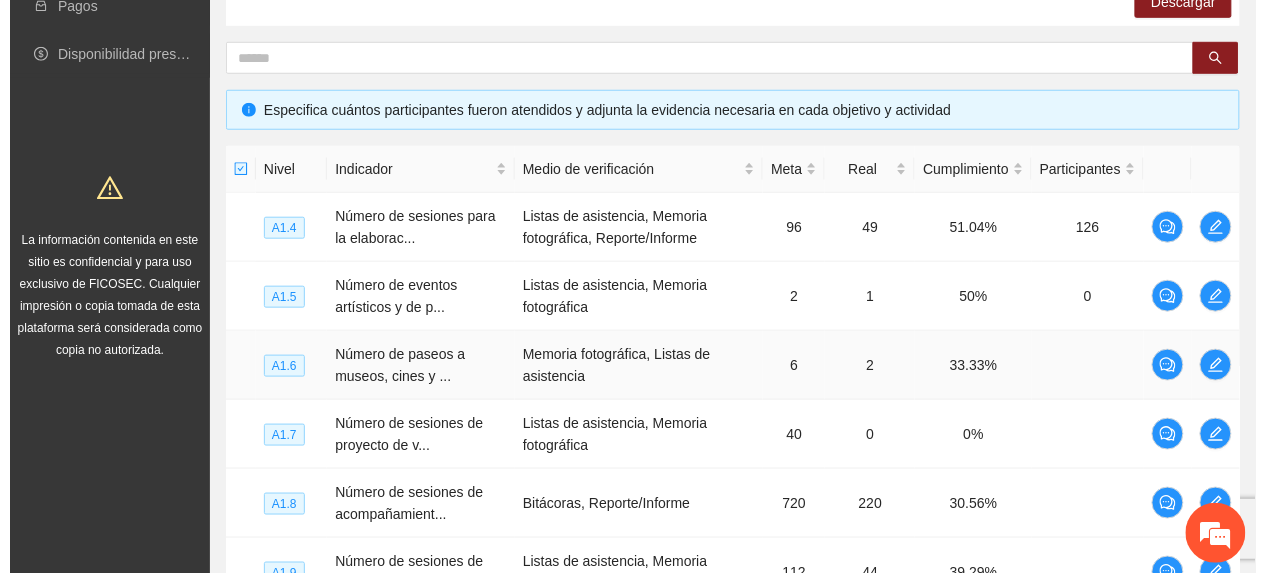 scroll, scrollTop: 400, scrollLeft: 0, axis: vertical 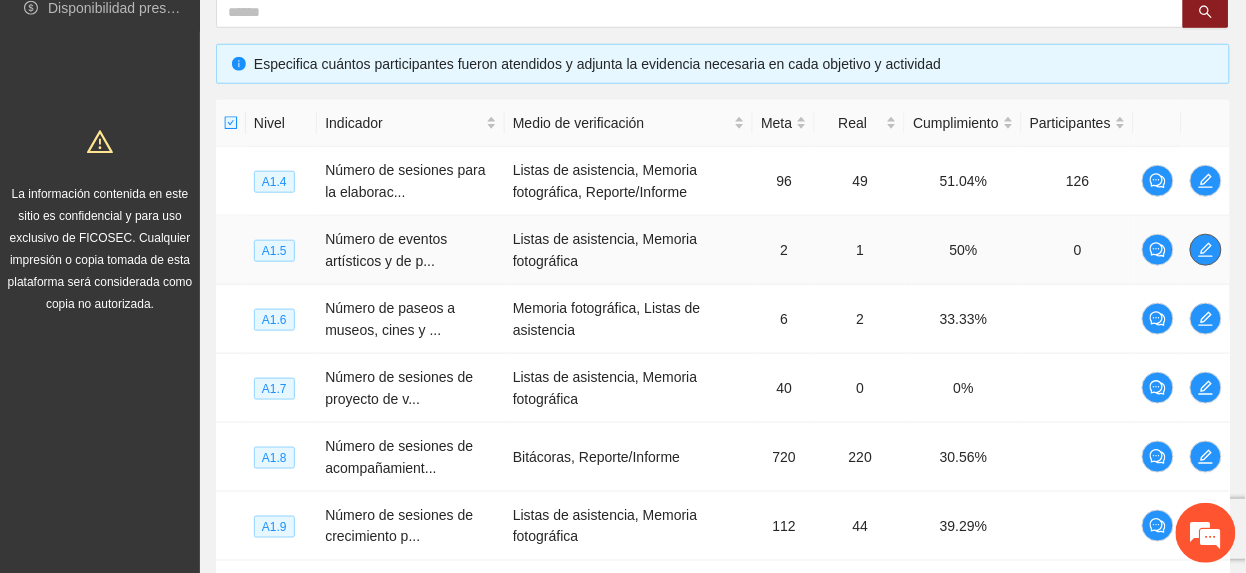 click 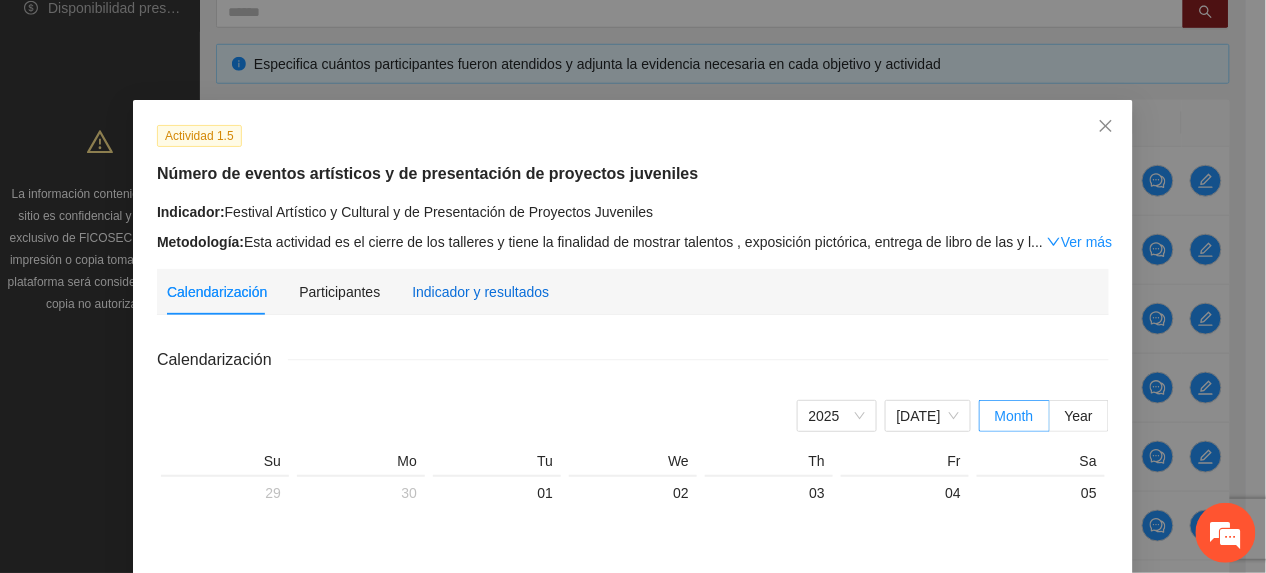 click on "Indicador y resultados" at bounding box center (480, 292) 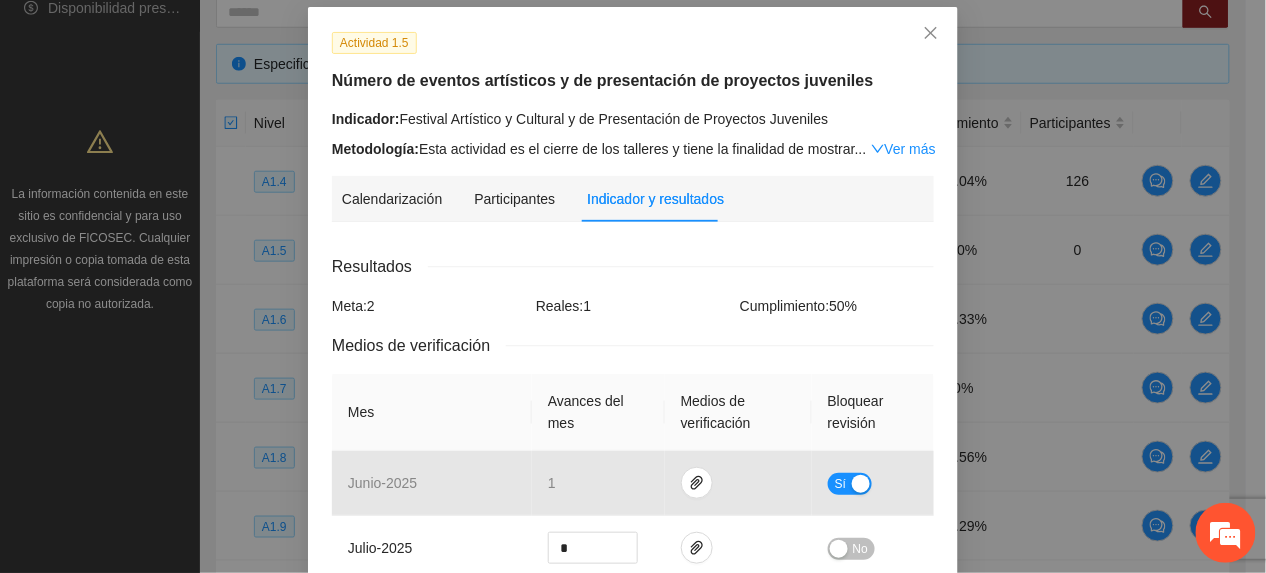 scroll, scrollTop: 133, scrollLeft: 0, axis: vertical 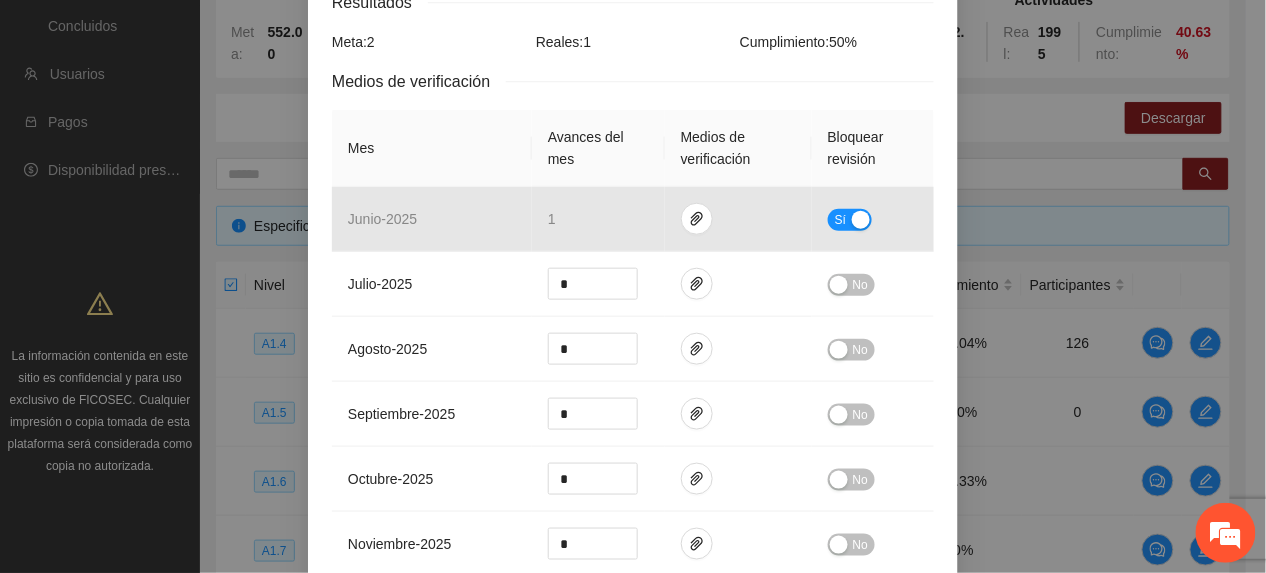 click on "Actividad 1.5 Número de eventos artísticos y de presentación de proyectos juveniles Indicador:  Festival Artístico y Cultural y de Presentación de Proyectos Juveniles Metodología:  Esta actividad es el cierre de los talleres y tiene la finalidad de mostrar ...  Ver más Calendarización Participantes Indicador y resultados Calendarización 2025 Jul Month Year Su Mo Tu We Th Fr Sa 29 30 01 02 03 04 05 06 07 08 09 10 11 12 13 14 15 16 17 18 19 20 21 22 23 24 25 26 27 28 29 30 31 01 02 03 04 05 06 07 08 09 Resultados Meta:  2 Reales:  1 Cumplimiento:  50 % Medios de verificación Mes Avances del mes Medios de verificación Bloquear revisión junio  -  2025 1 Sí julio  -  2025 * No agosto  -  2025 * No septiembre  -  2025 * No octubre  -  2025 * No noviembre  -  2025 * No diciembre  -  2025 * No enero  -  2026 * No febrero  -  2026 * No marzo  -  2026 * No abril  -  2026 * No mayo  -  2026 * No junio  -  2026 * No Productos Cancelar Guardar" at bounding box center (633, 286) 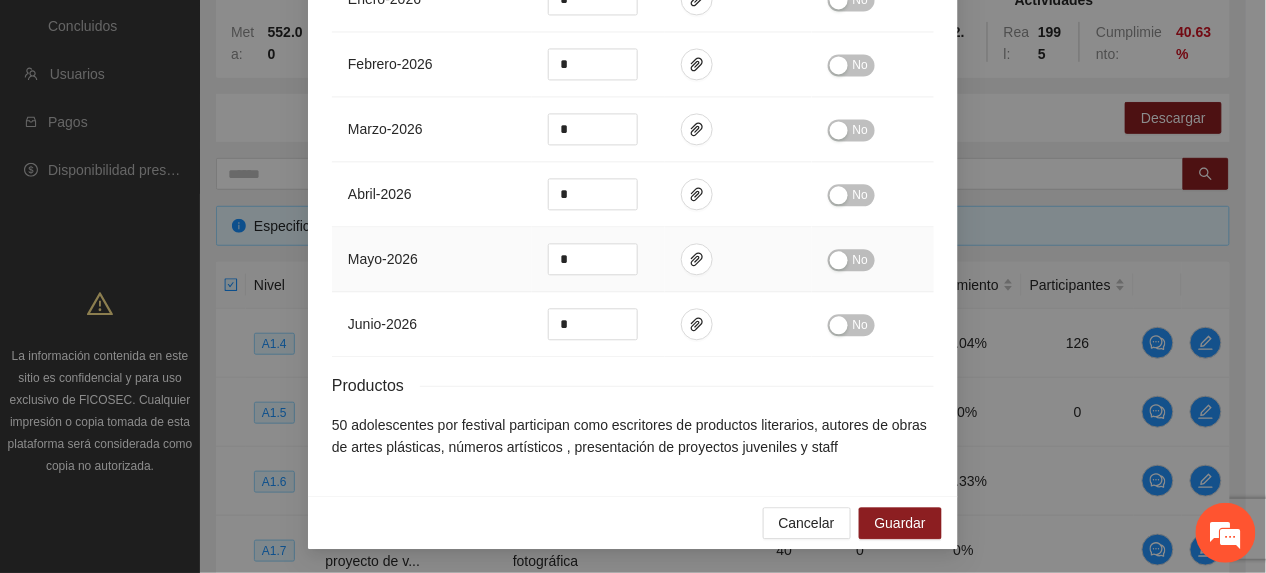 scroll, scrollTop: 1045, scrollLeft: 0, axis: vertical 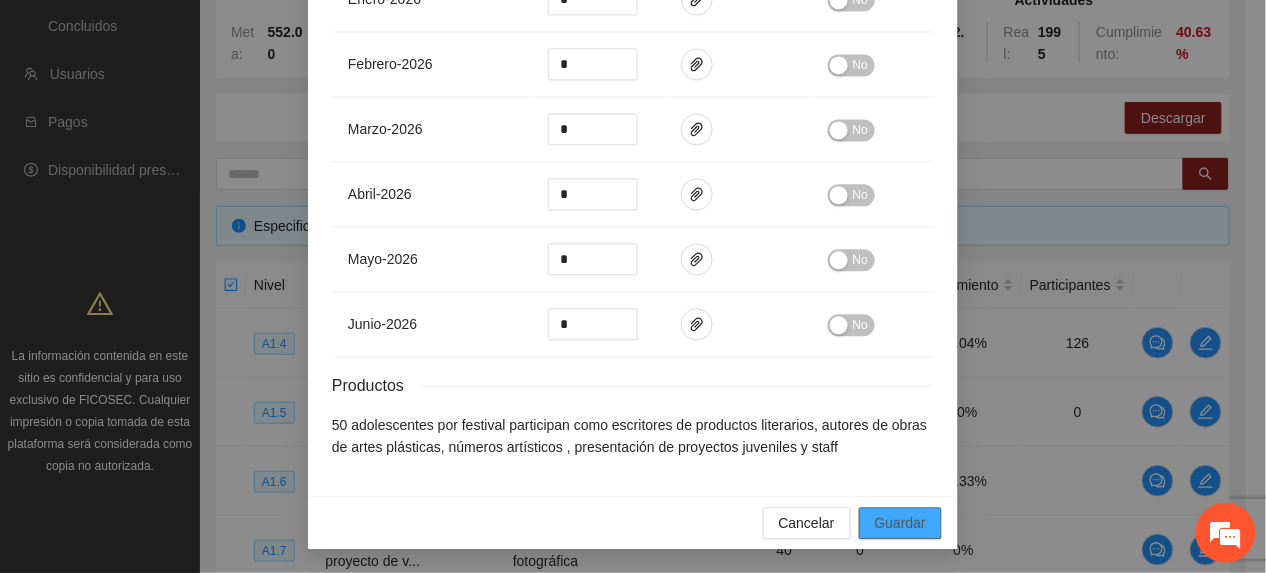 click on "Guardar" at bounding box center (900, 523) 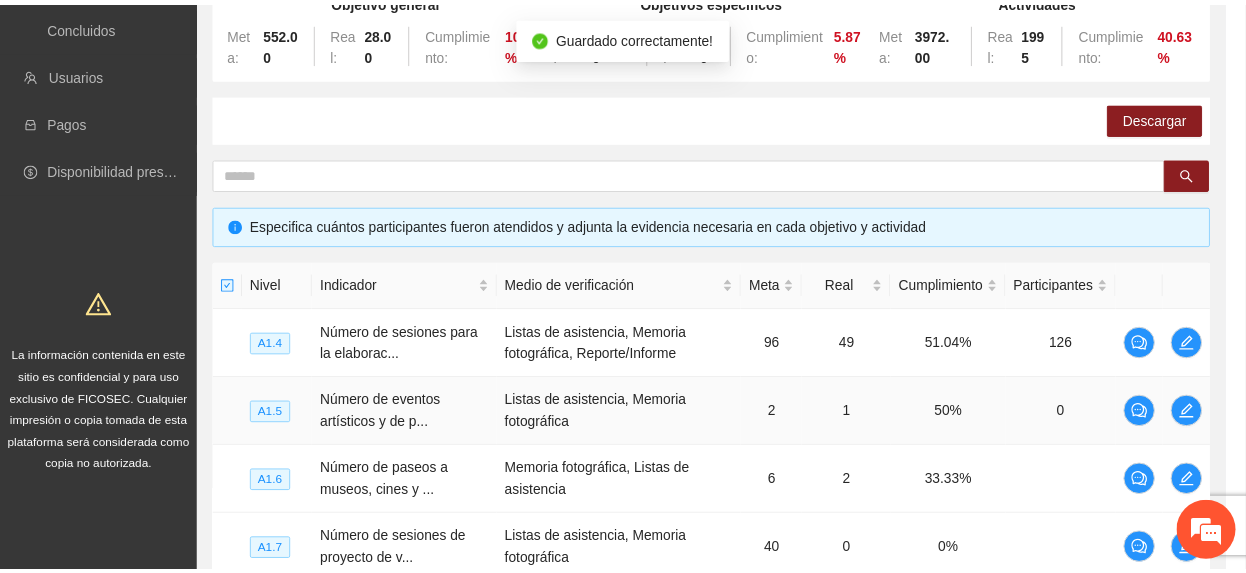scroll, scrollTop: 945, scrollLeft: 0, axis: vertical 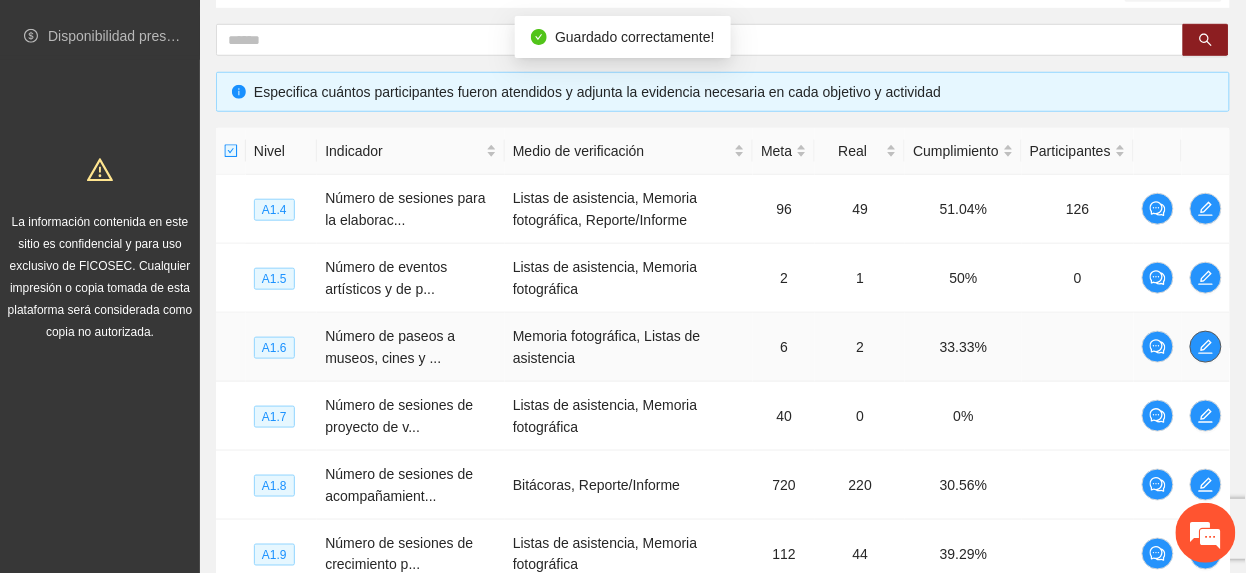 click 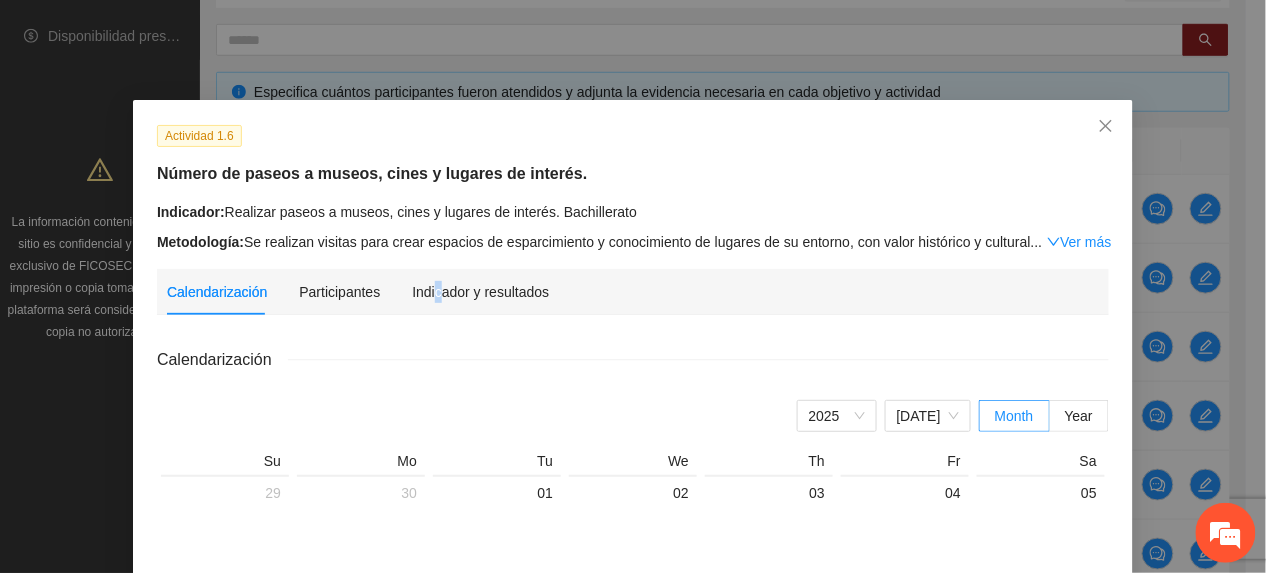 click on "Indicador y resultados" at bounding box center (480, 292) 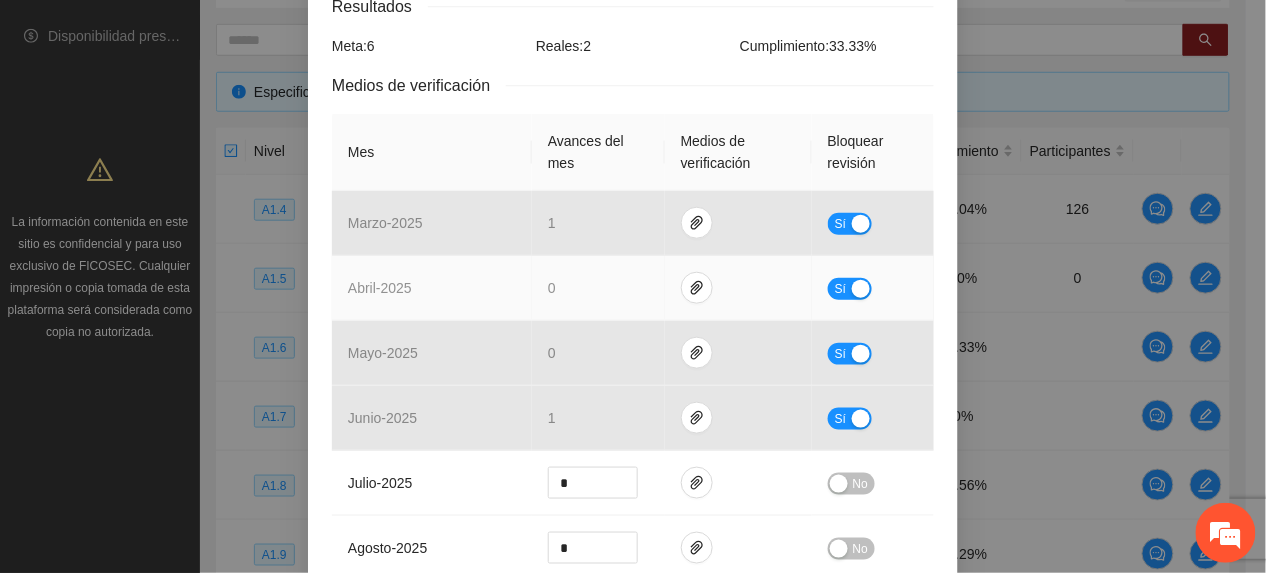scroll, scrollTop: 400, scrollLeft: 0, axis: vertical 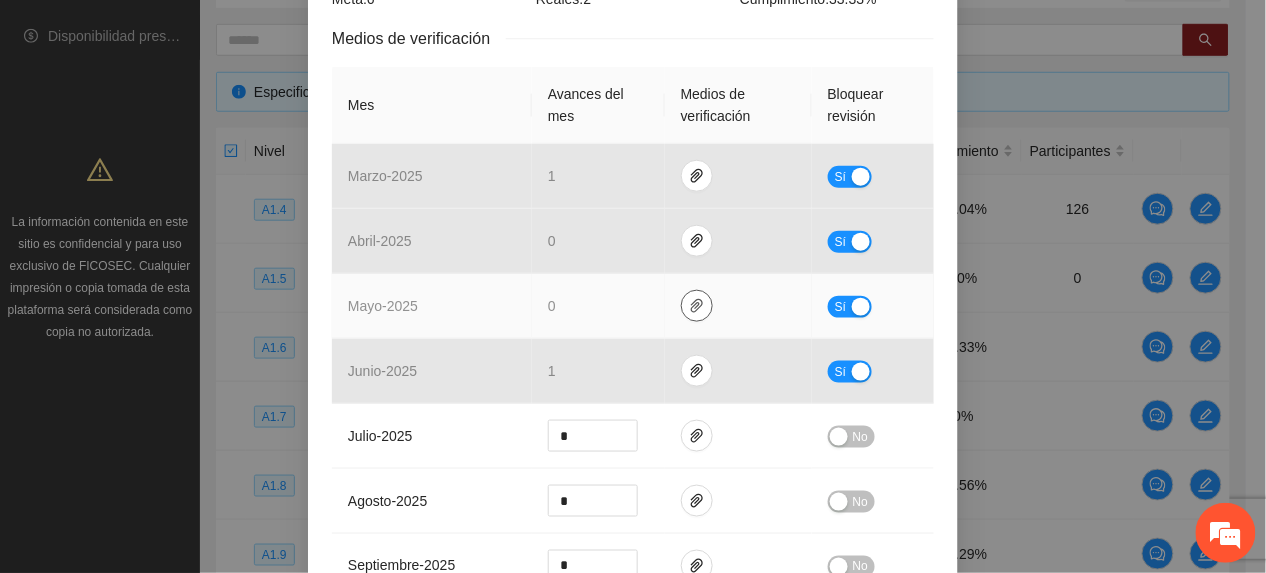 drag, startPoint x: 685, startPoint y: 301, endPoint x: 688, endPoint y: 318, distance: 17.262676 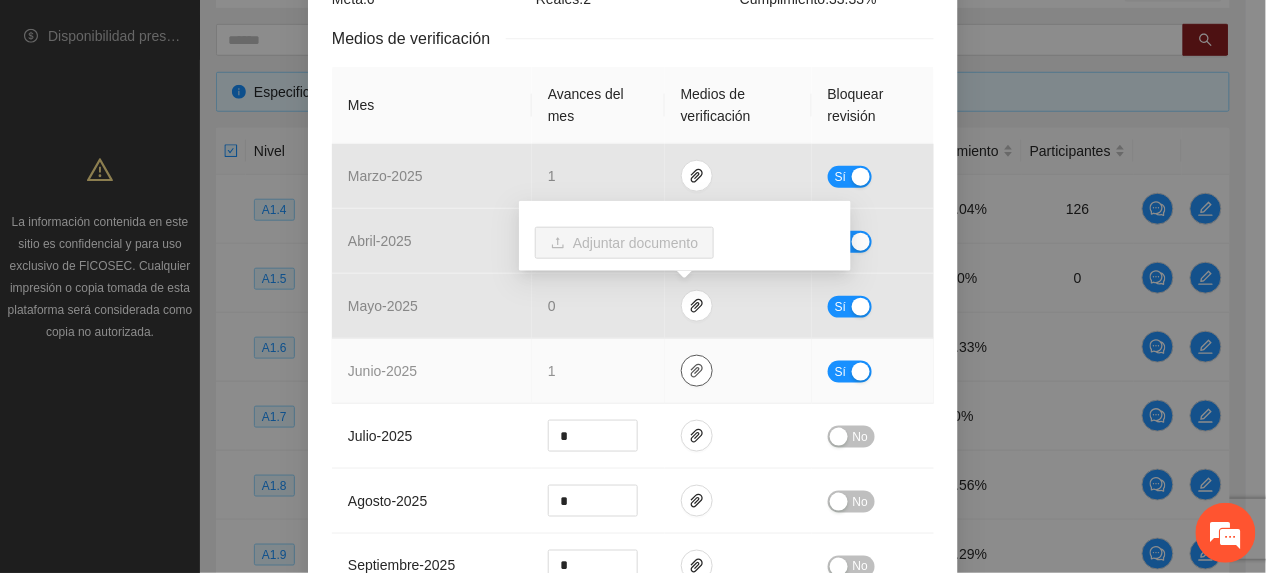 click 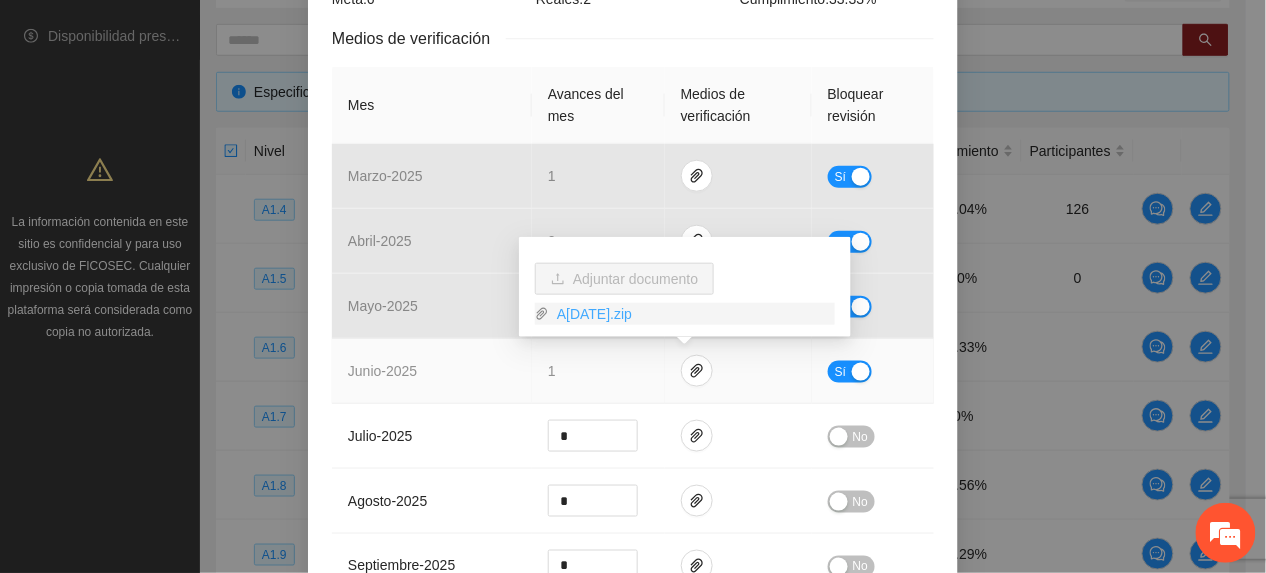 click on "A16JUNIO2025.zip" at bounding box center [692, 314] 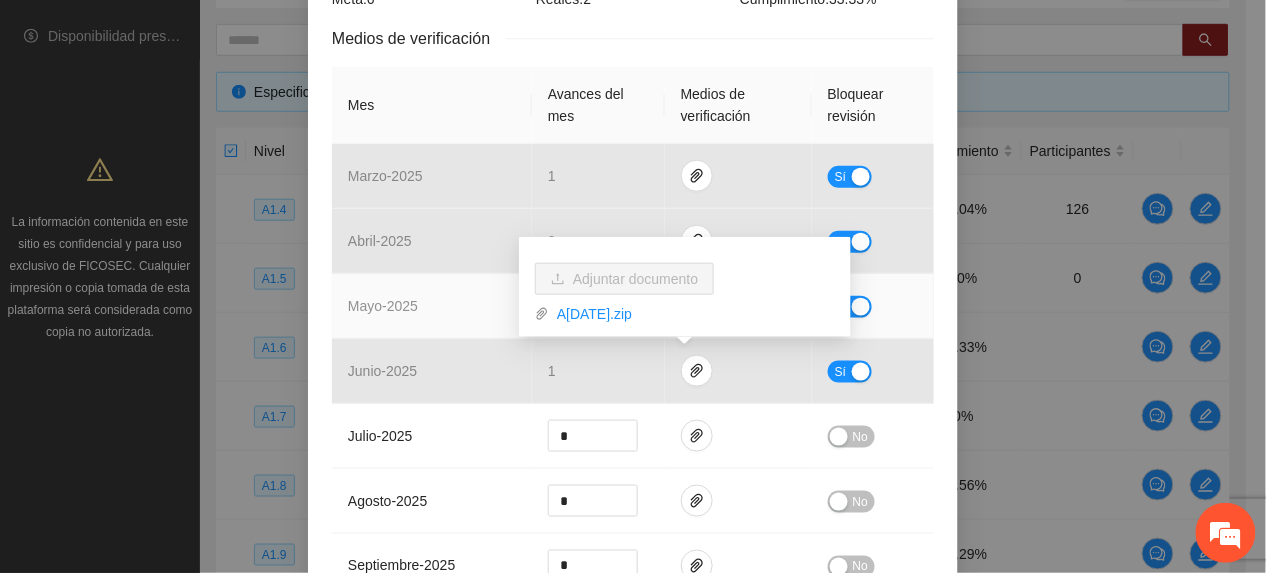 scroll, scrollTop: 0, scrollLeft: 0, axis: both 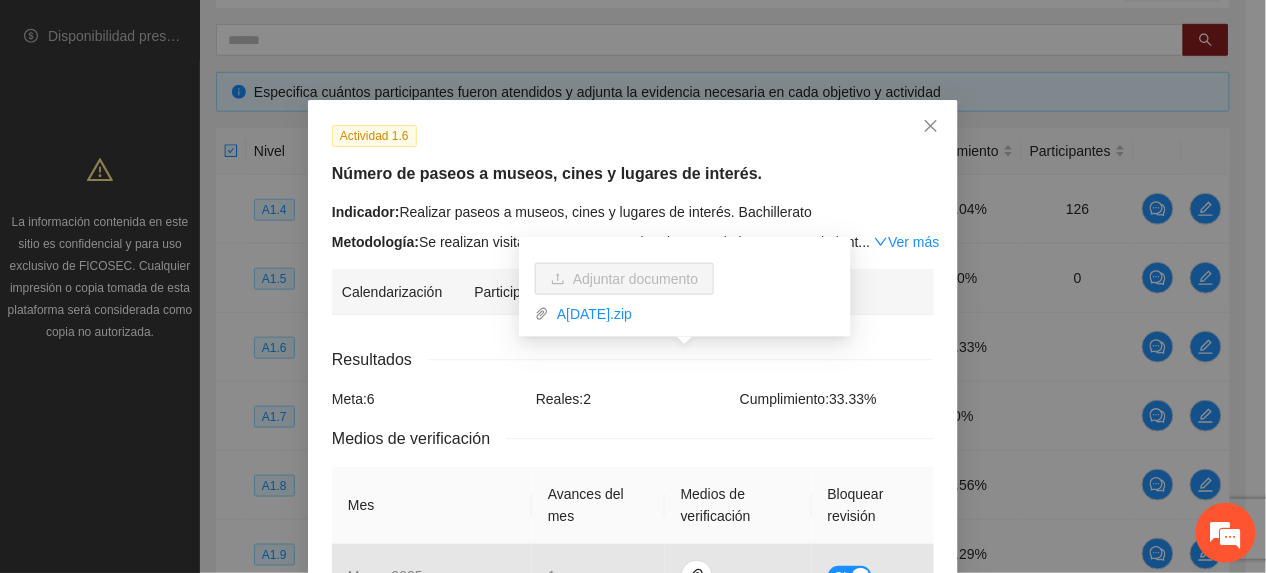 click on "Calendarización" at bounding box center [392, 292] 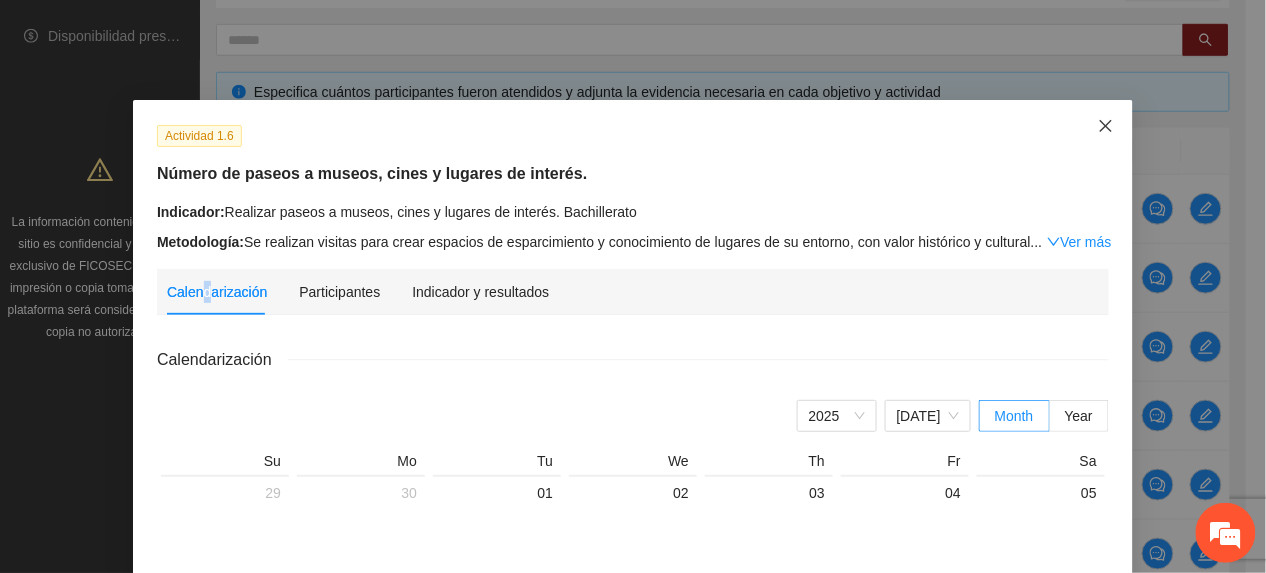click 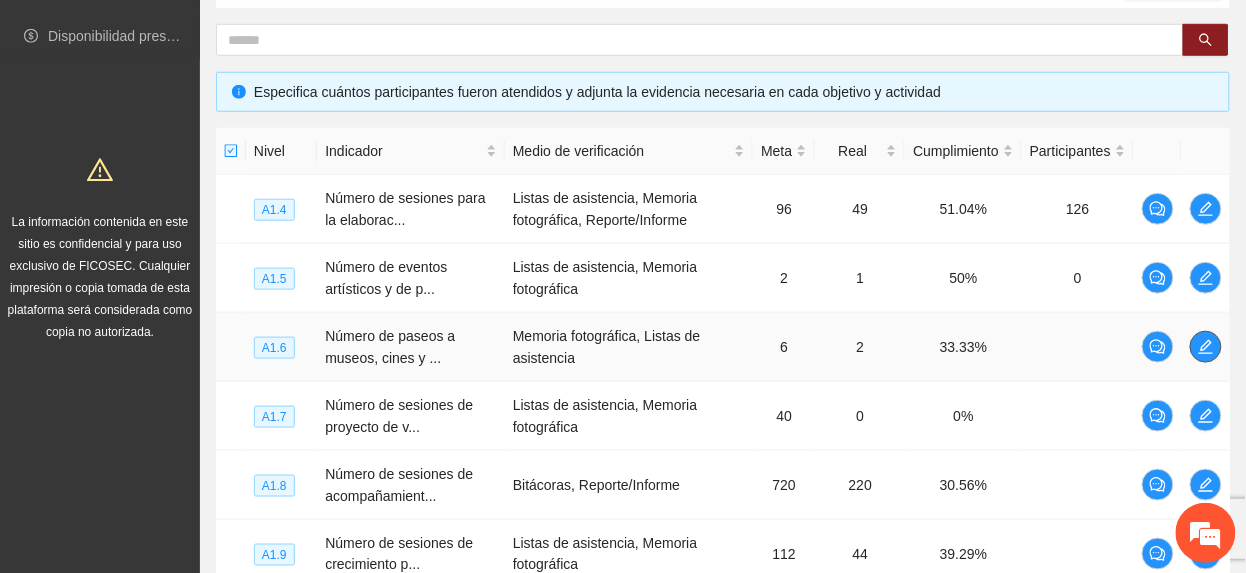 click 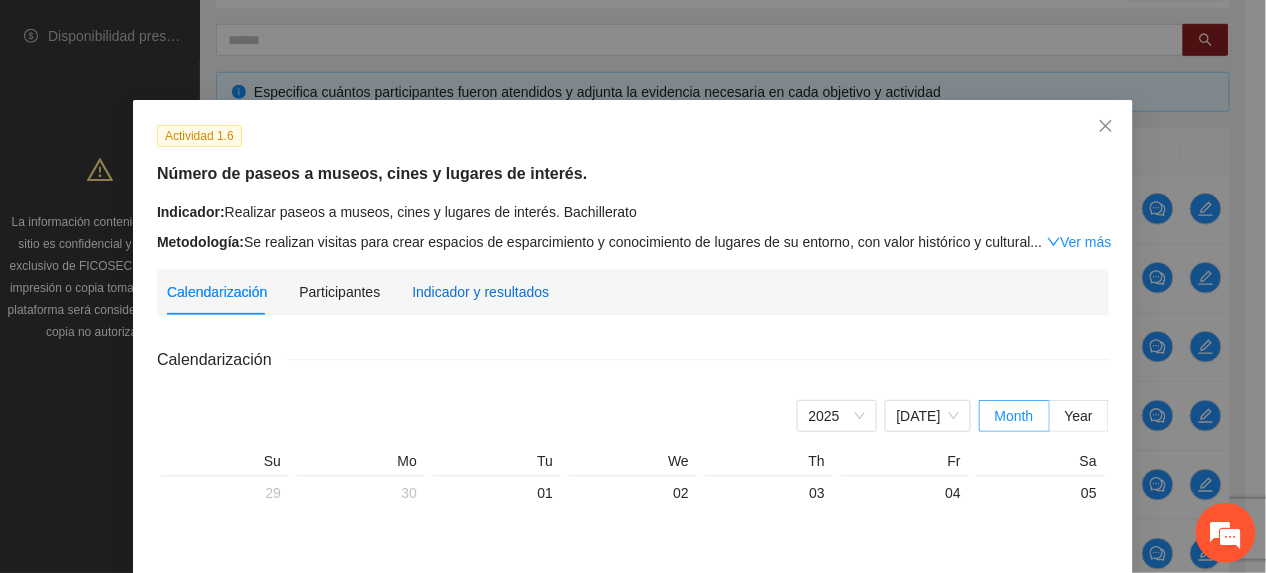 drag, startPoint x: 414, startPoint y: 285, endPoint x: 421, endPoint y: 296, distance: 13.038404 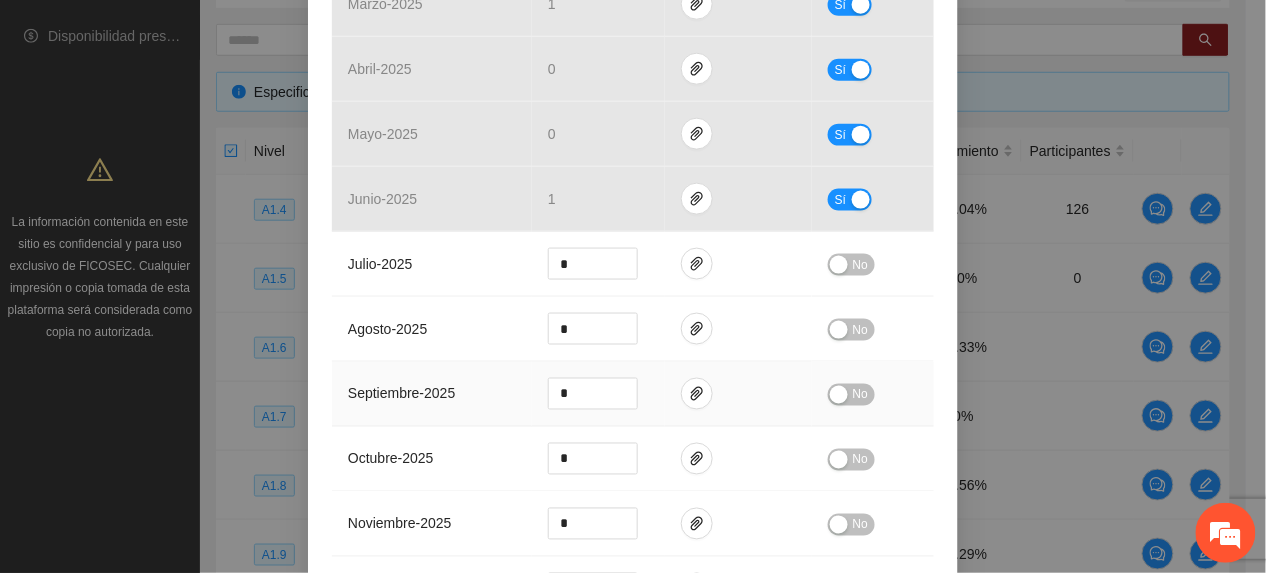 scroll, scrollTop: 533, scrollLeft: 0, axis: vertical 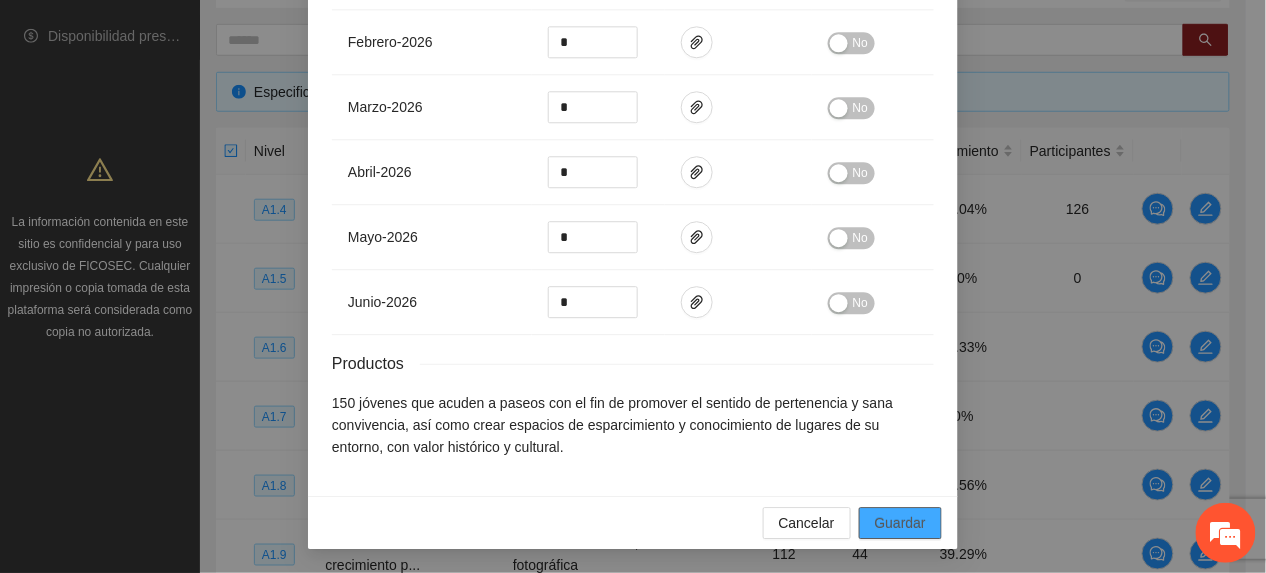 drag, startPoint x: 900, startPoint y: 518, endPoint x: 1108, endPoint y: 545, distance: 209.74509 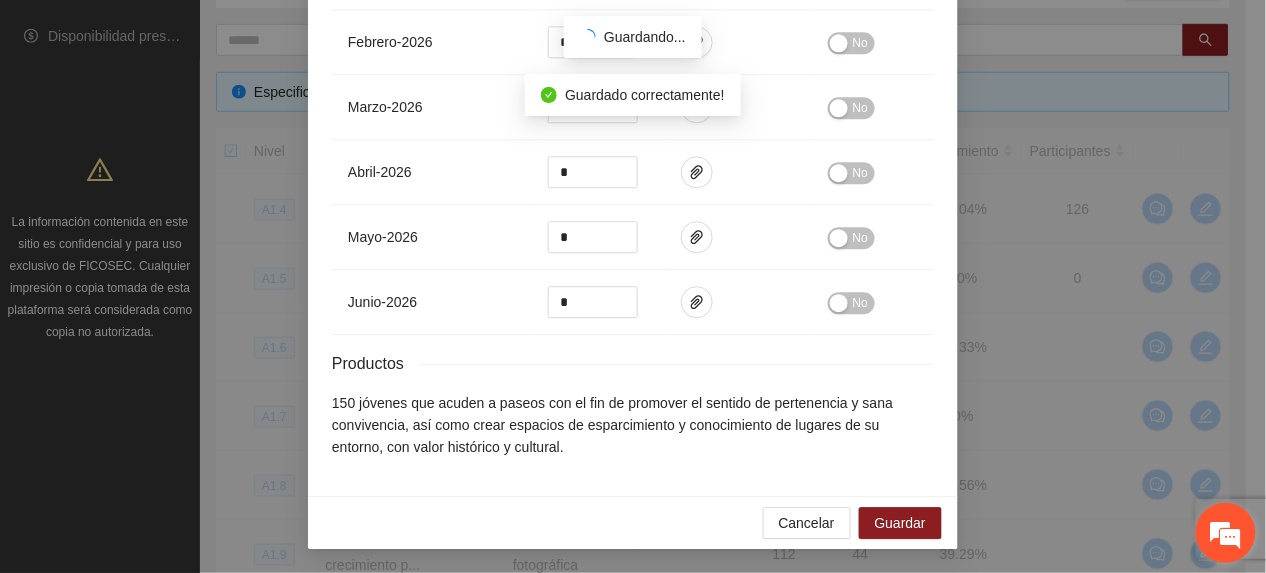 scroll, scrollTop: 1162, scrollLeft: 0, axis: vertical 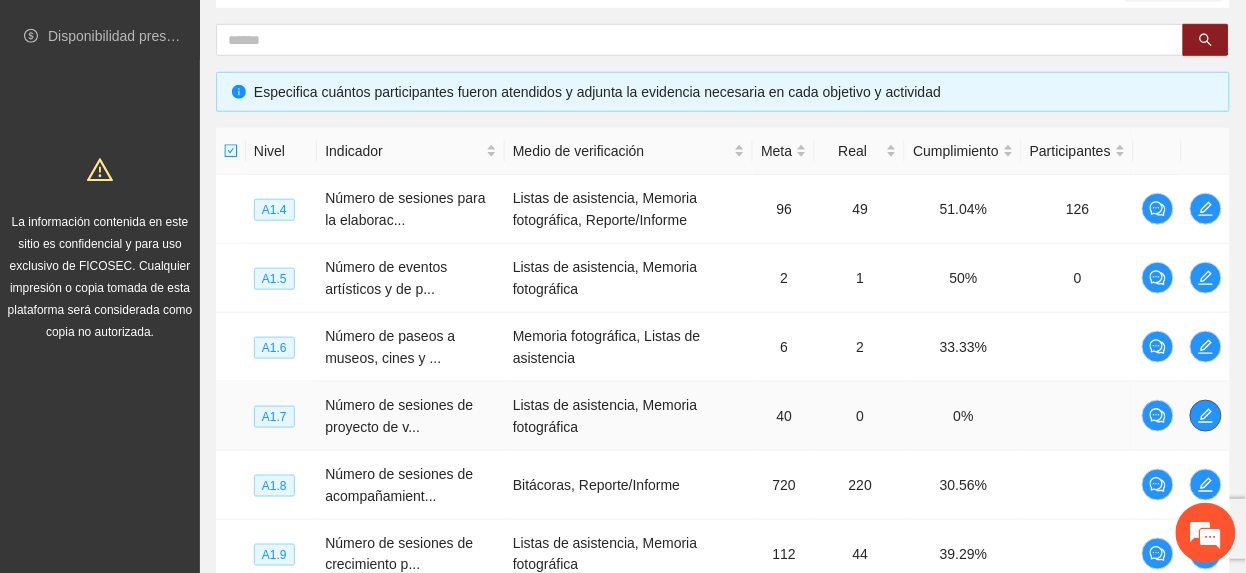 click 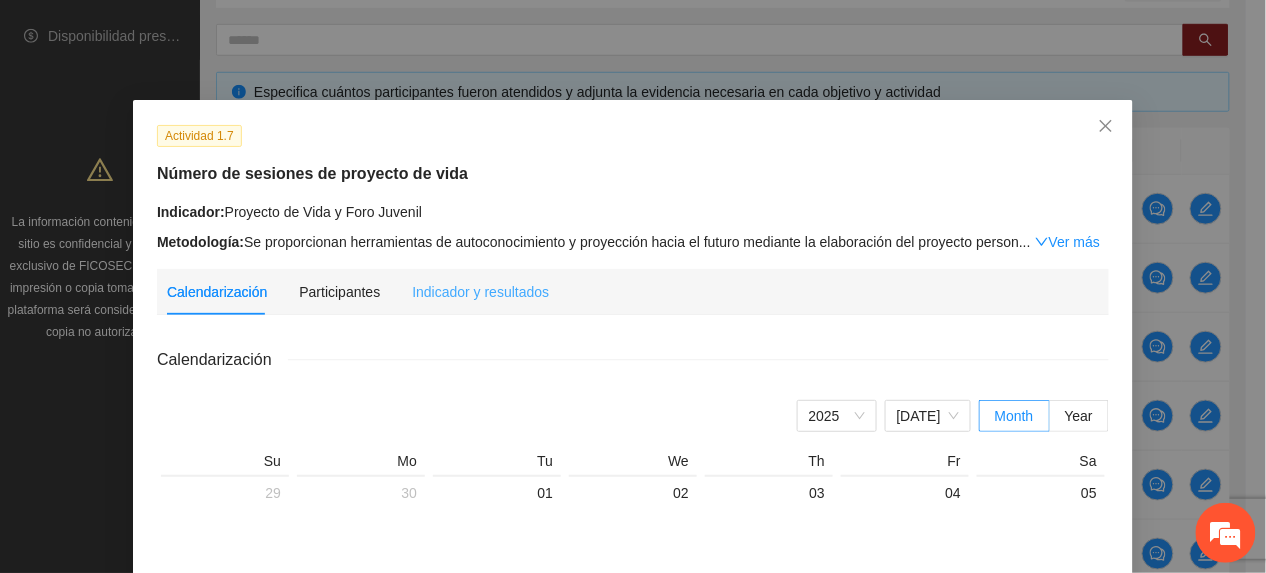 click on "Indicador y resultados" at bounding box center (480, 292) 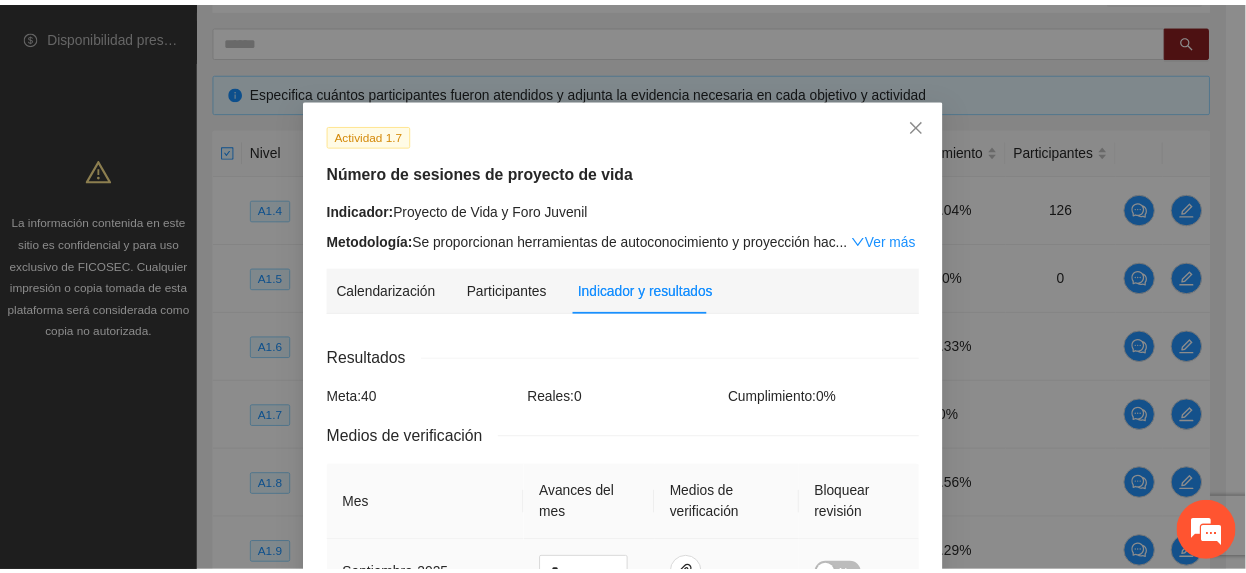 scroll, scrollTop: 0, scrollLeft: 0, axis: both 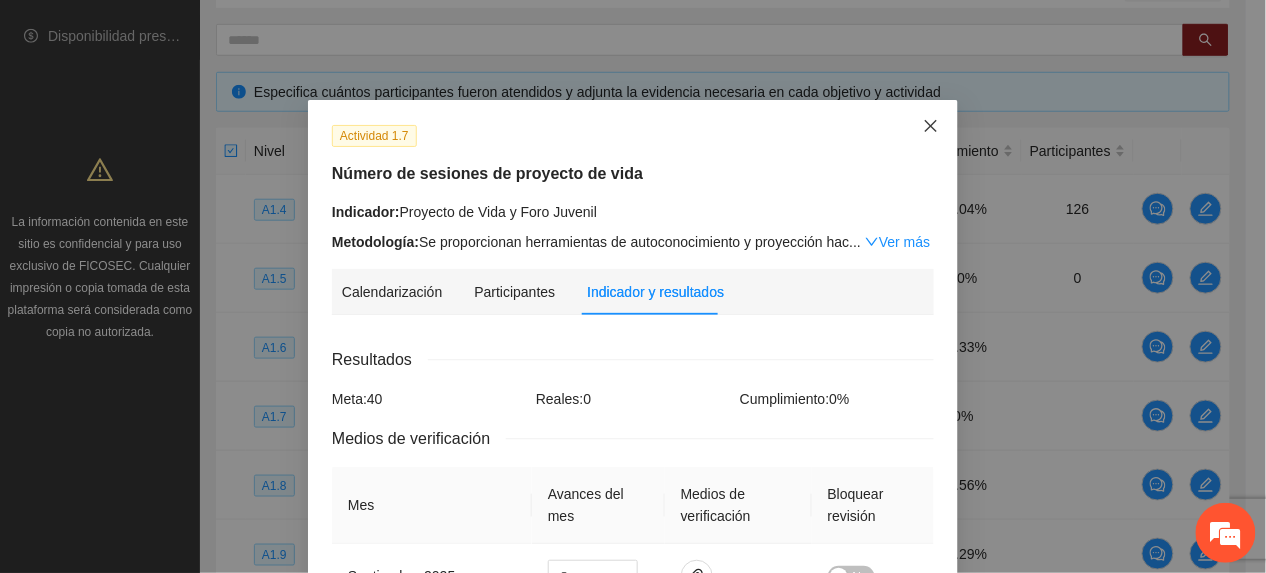 click at bounding box center [931, 127] 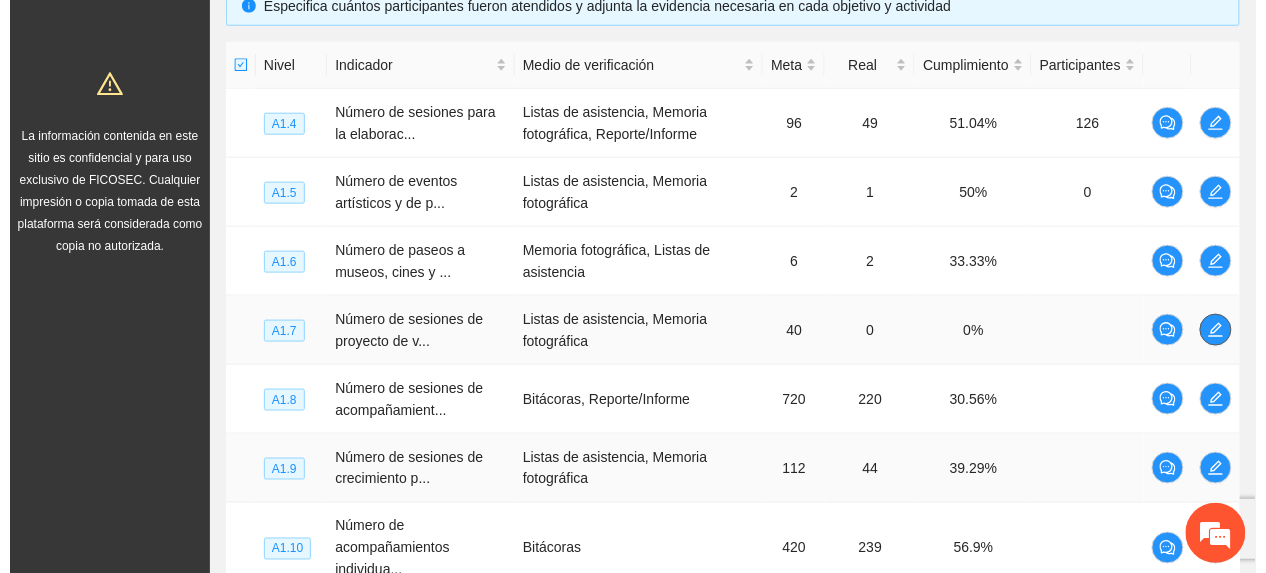 scroll, scrollTop: 505, scrollLeft: 0, axis: vertical 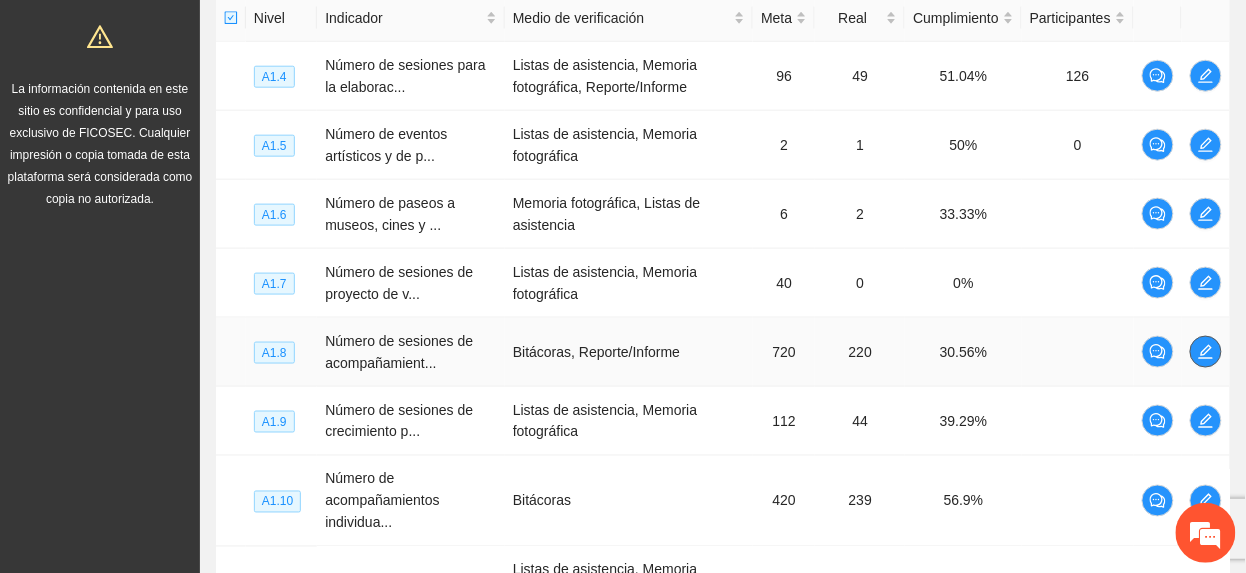 click 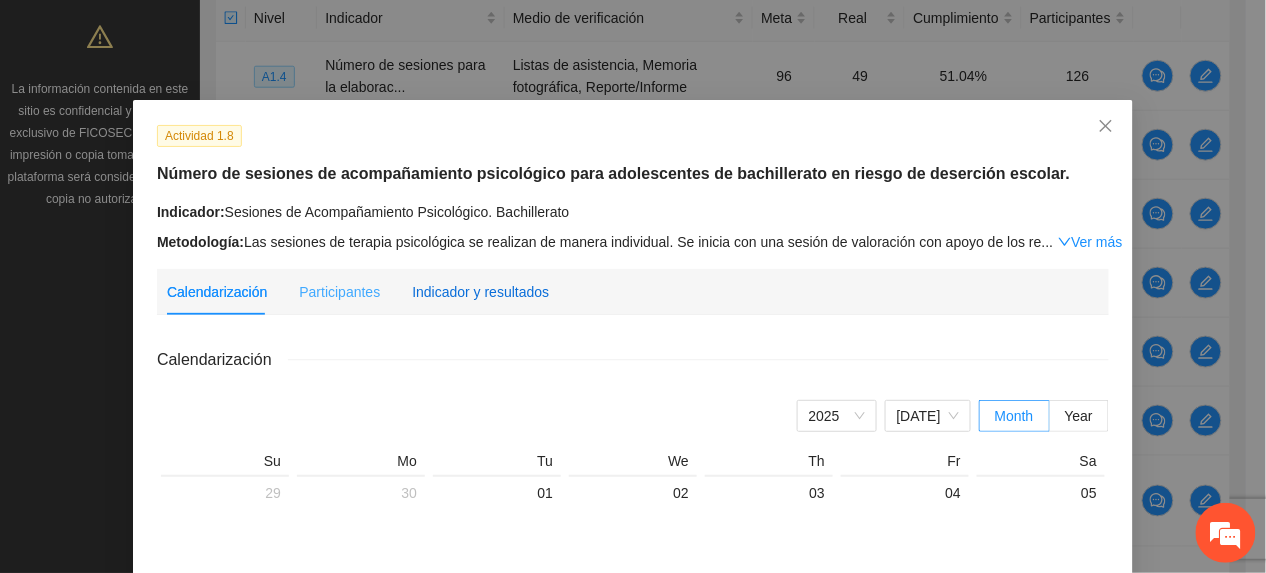 click on "Indicador y resultados" at bounding box center [480, 292] 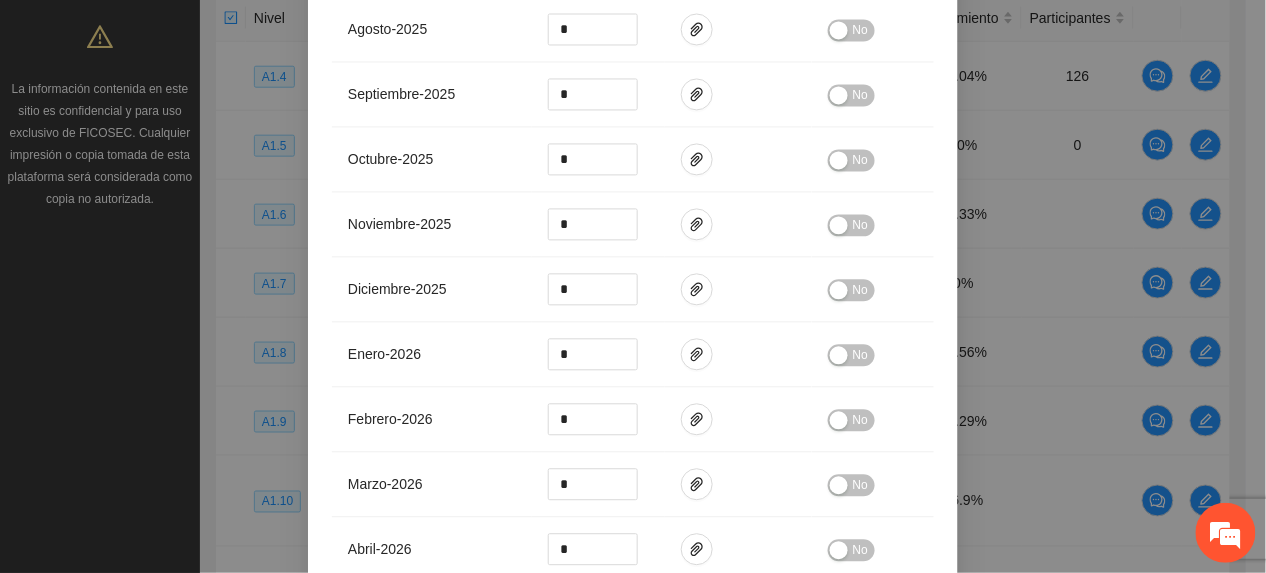 scroll, scrollTop: 1308, scrollLeft: 0, axis: vertical 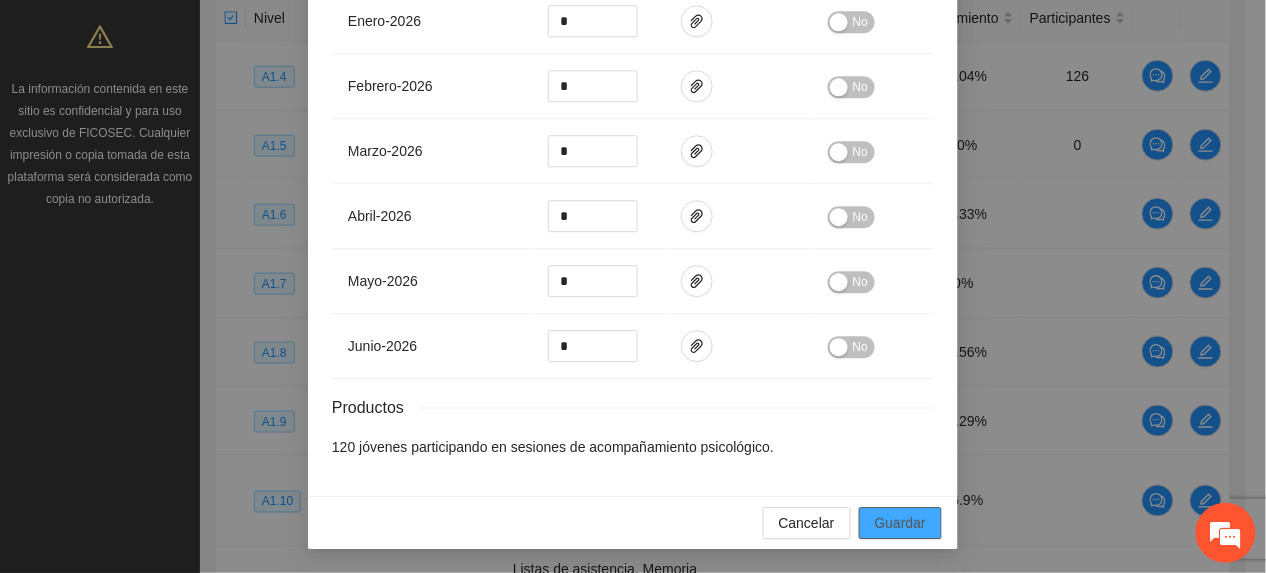 drag, startPoint x: 926, startPoint y: 521, endPoint x: 916, endPoint y: 514, distance: 12.206555 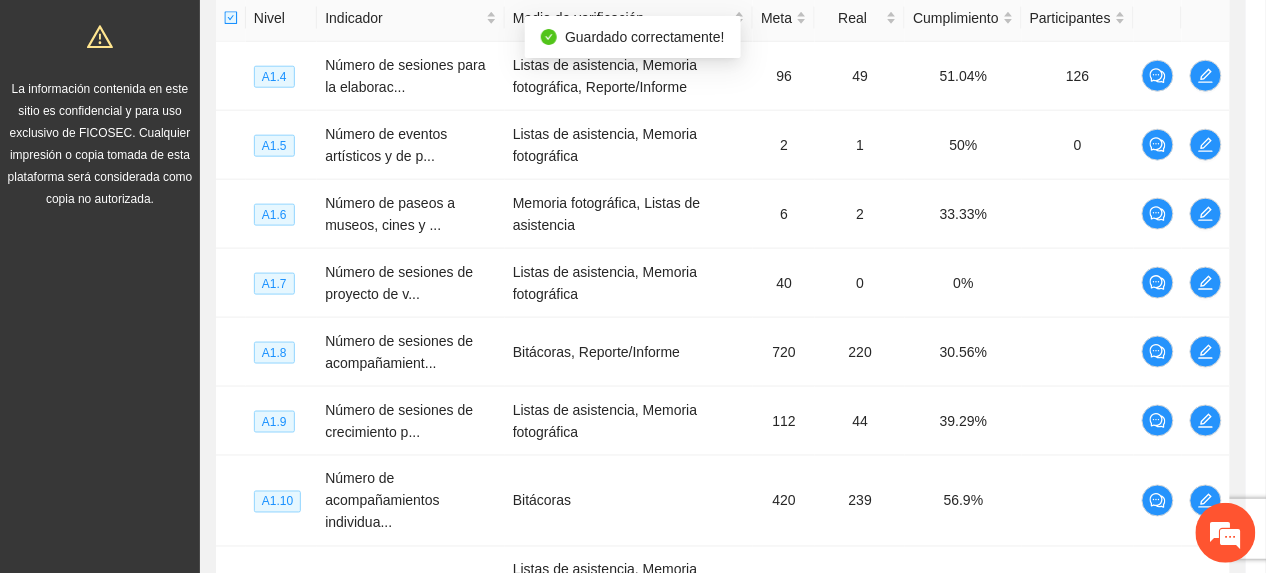 scroll, scrollTop: 1208, scrollLeft: 0, axis: vertical 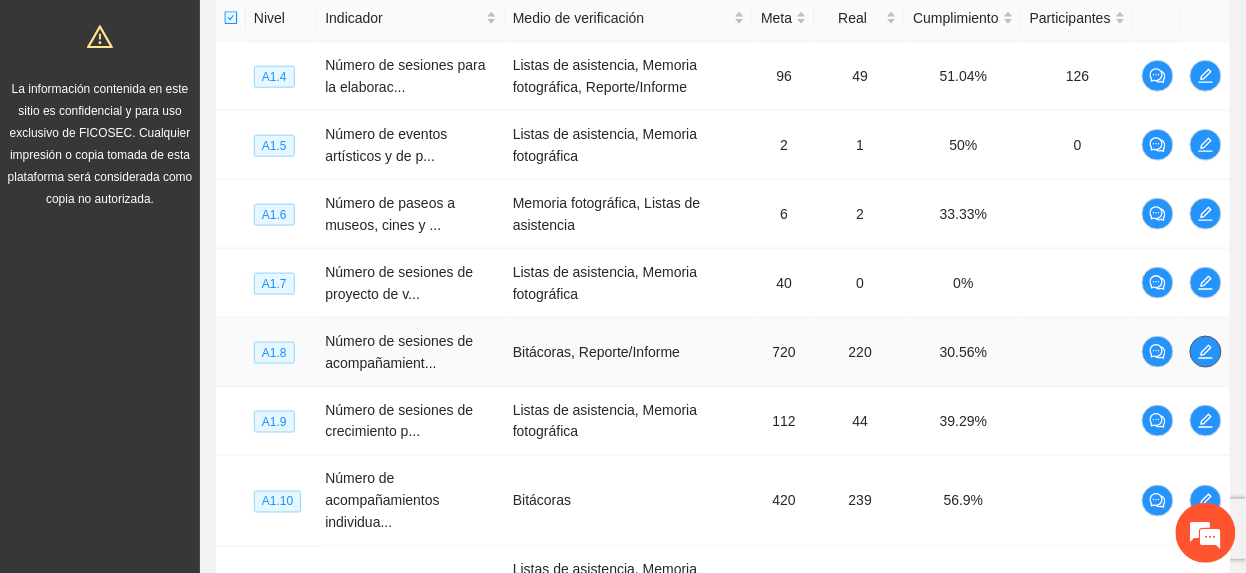 click at bounding box center (1206, 352) 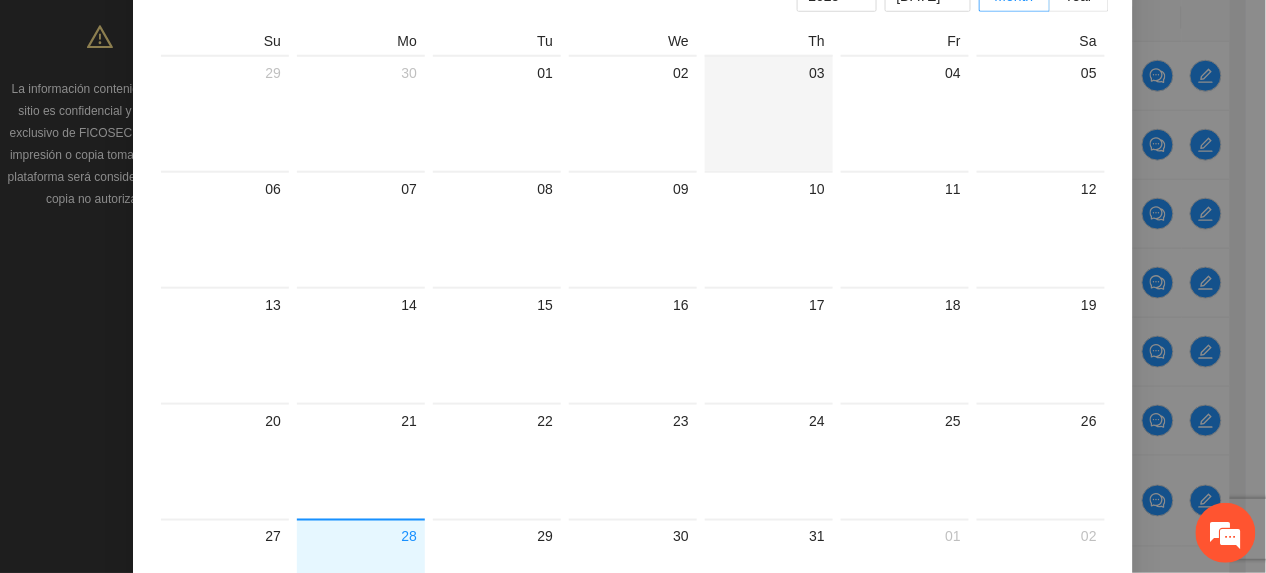 scroll, scrollTop: 302, scrollLeft: 0, axis: vertical 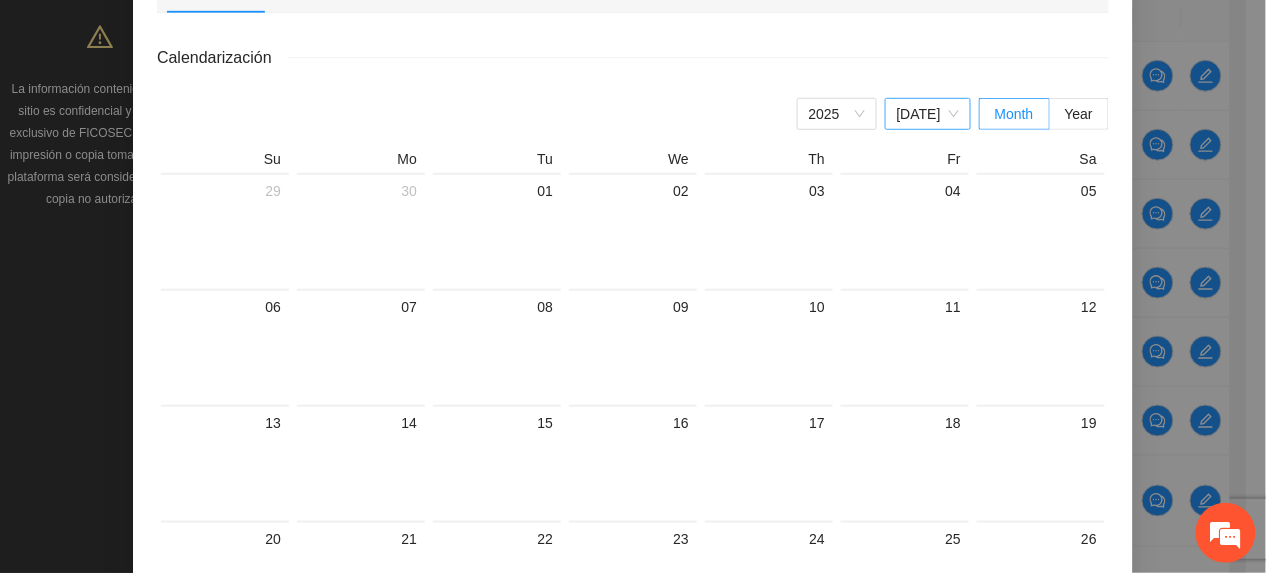 click on "[DATE]" at bounding box center (928, 114) 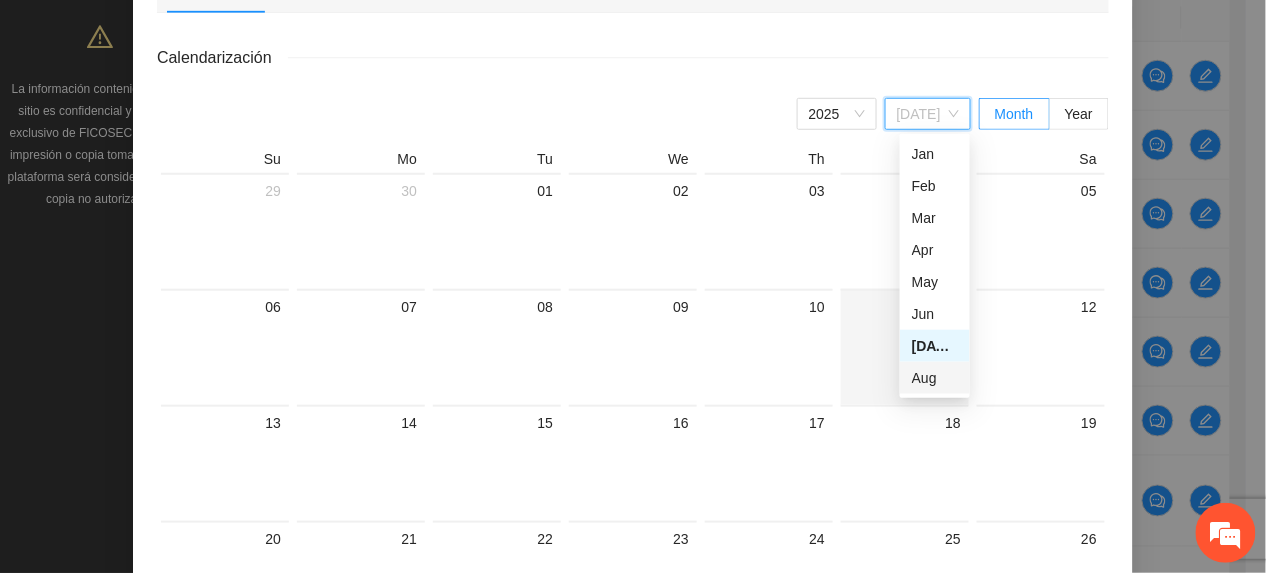click on "Aug" at bounding box center [935, 378] 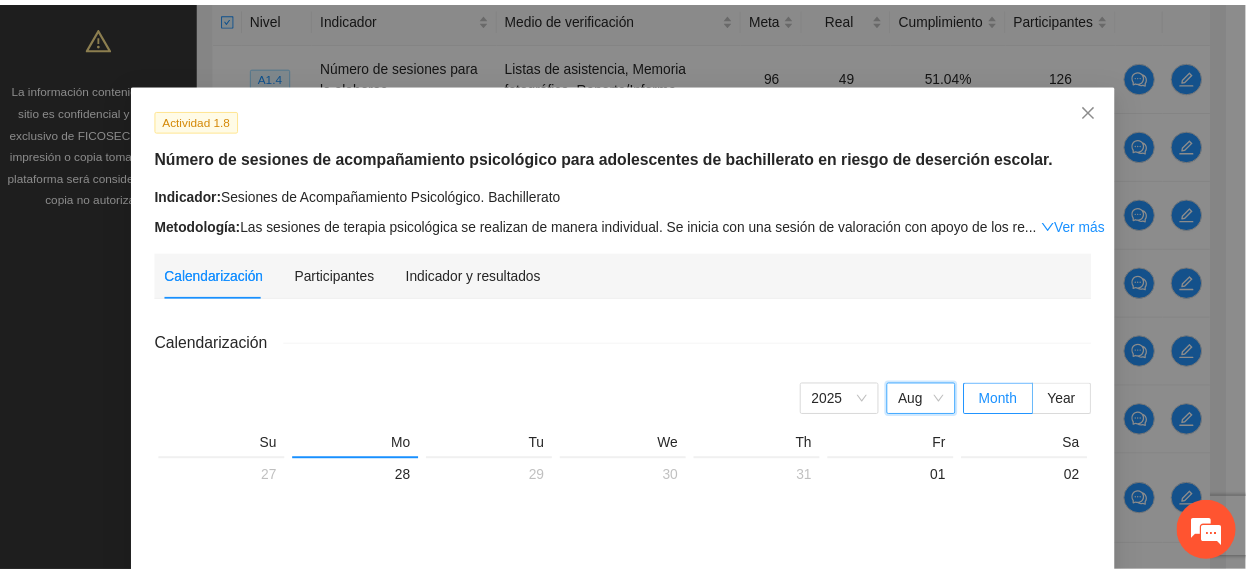 scroll, scrollTop: 0, scrollLeft: 0, axis: both 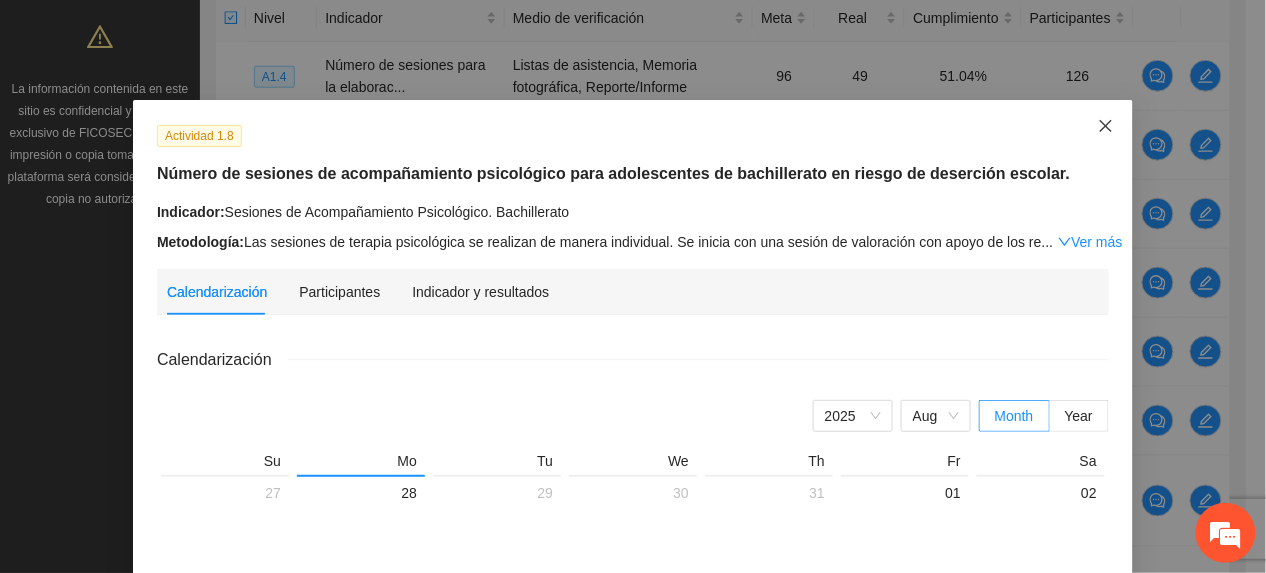 click 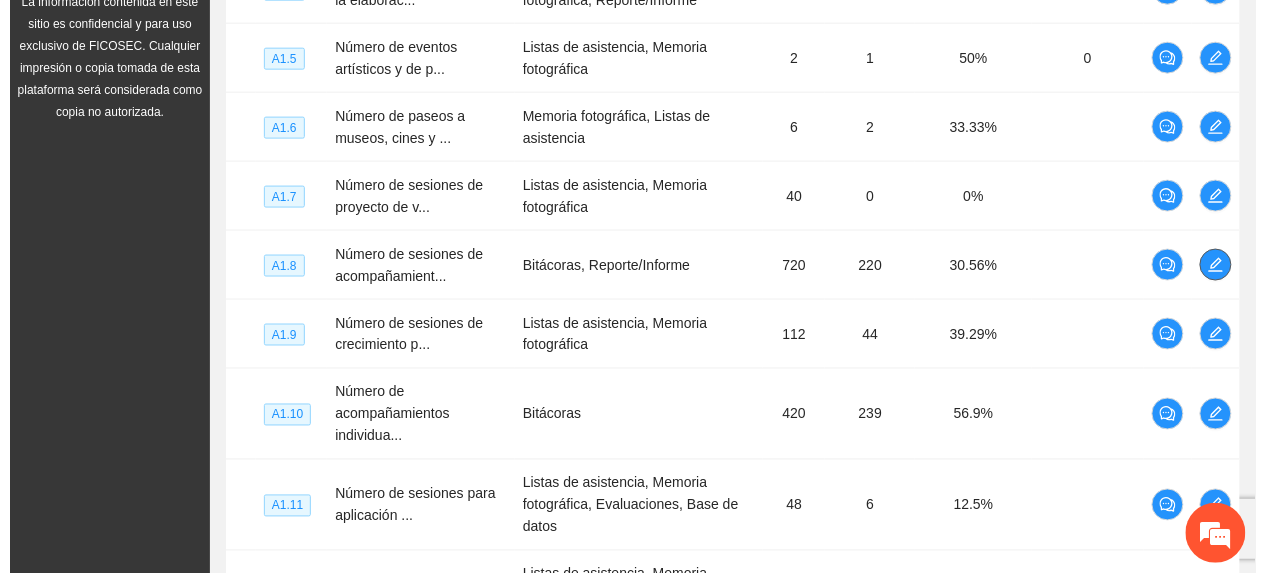 scroll, scrollTop: 638, scrollLeft: 0, axis: vertical 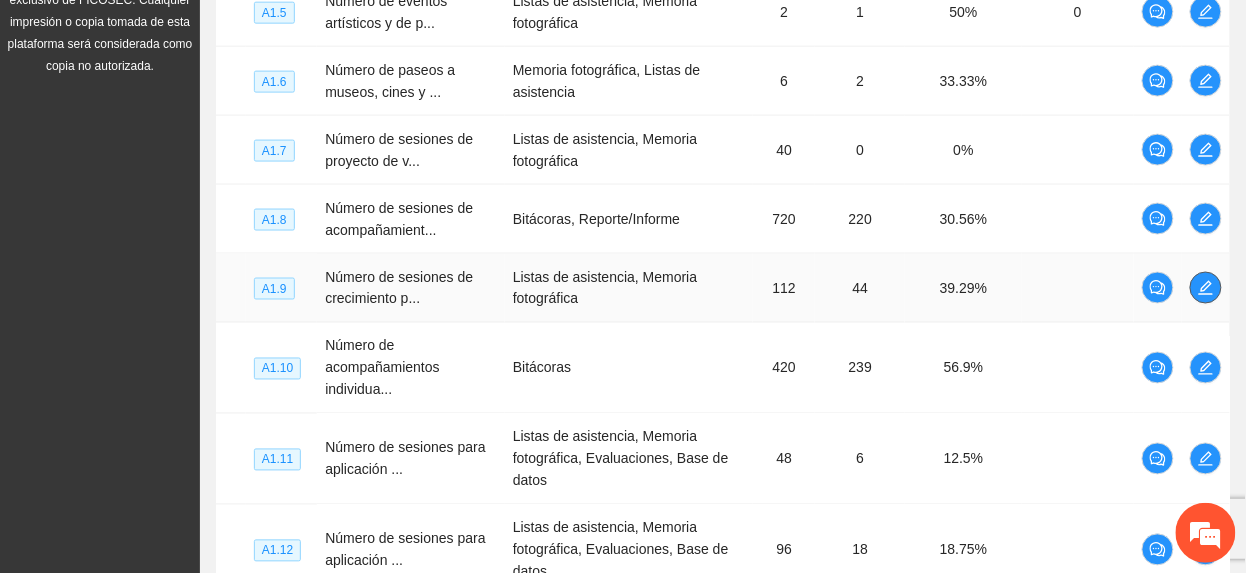 click at bounding box center [1206, 288] 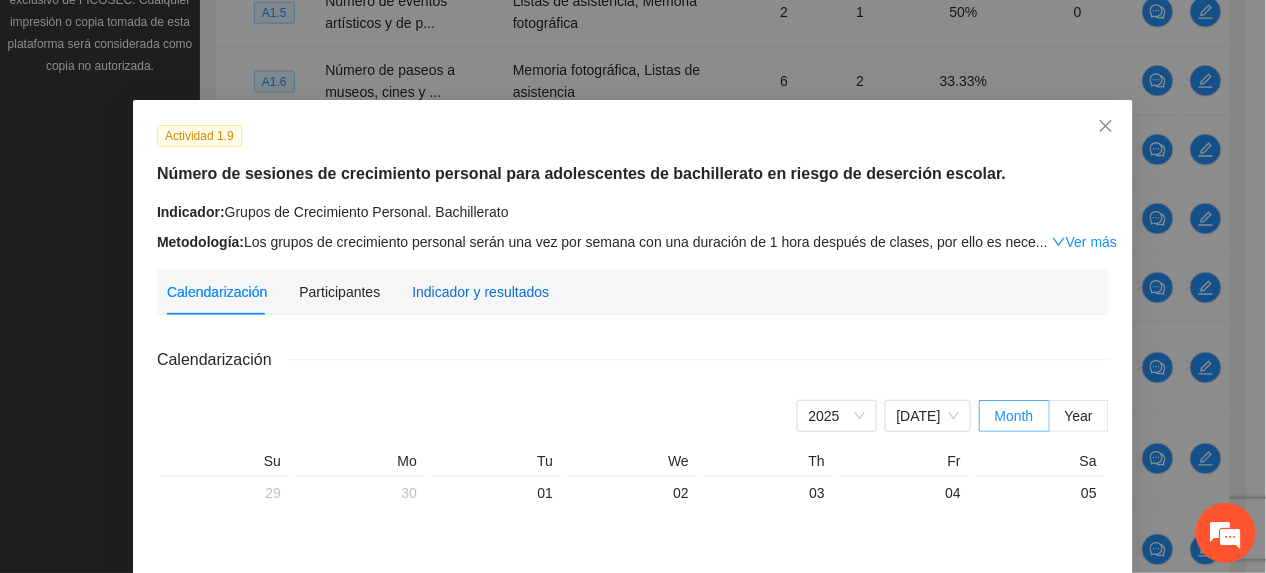 drag, startPoint x: 454, startPoint y: 290, endPoint x: 464, endPoint y: 301, distance: 14.866069 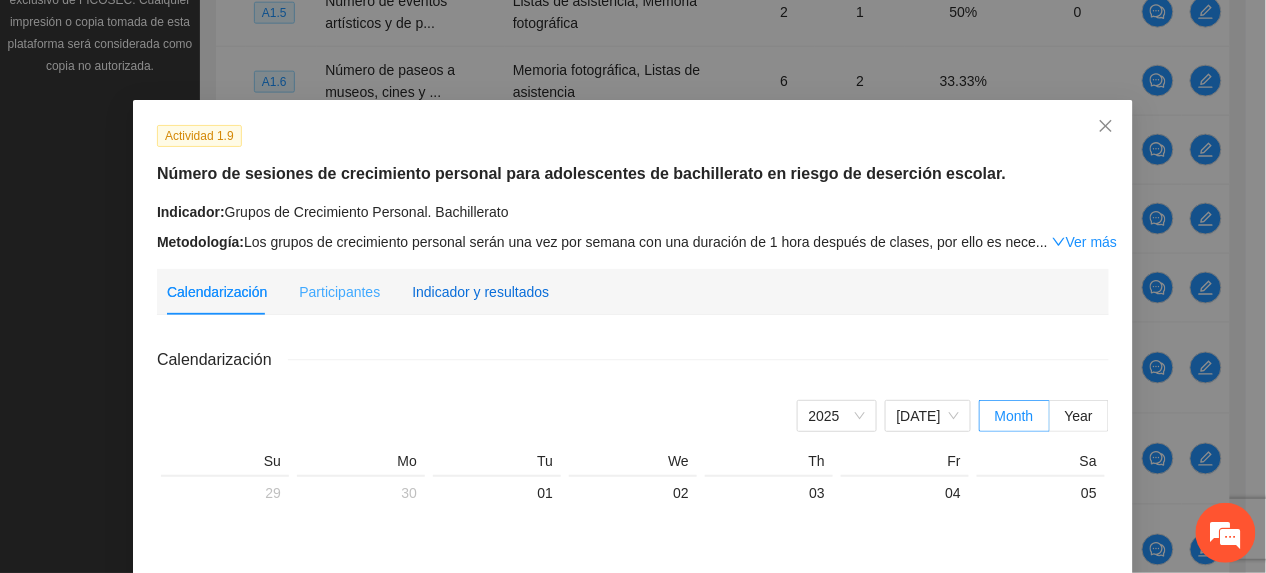 click on "Indicador y resultados" at bounding box center (480, 292) 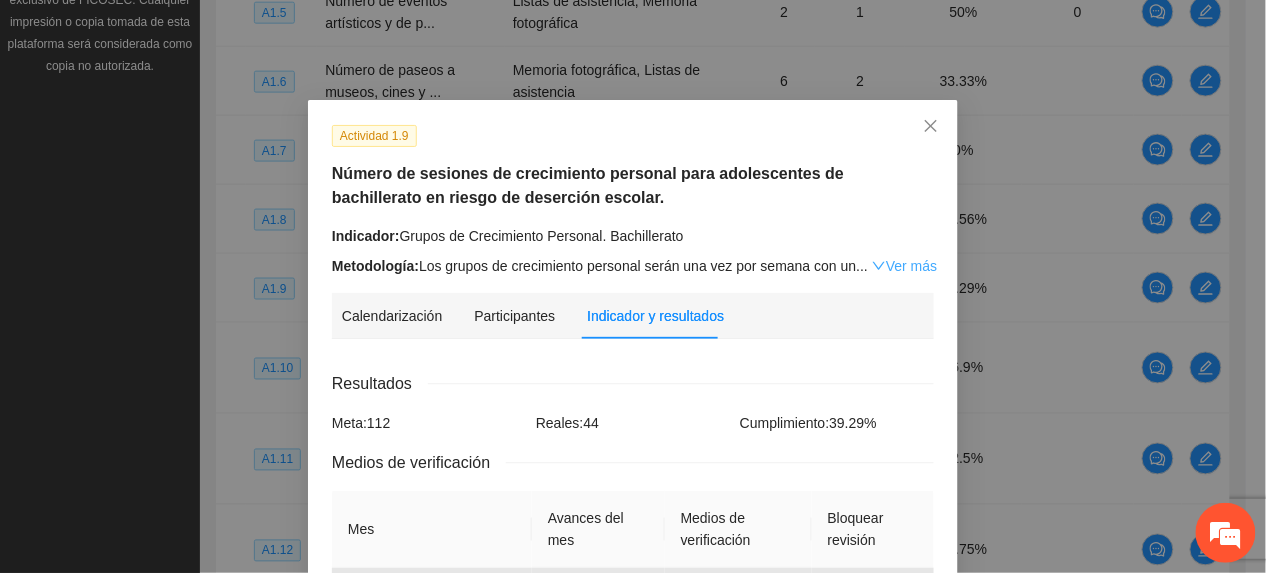 click on "Ver más" at bounding box center [904, 266] 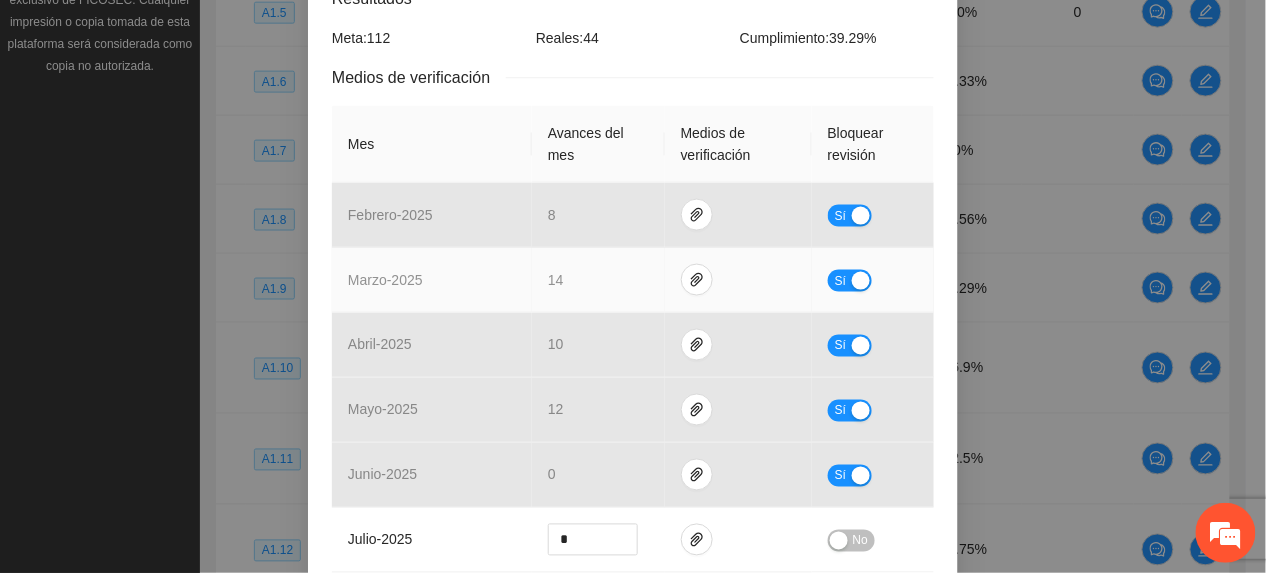 scroll, scrollTop: 666, scrollLeft: 0, axis: vertical 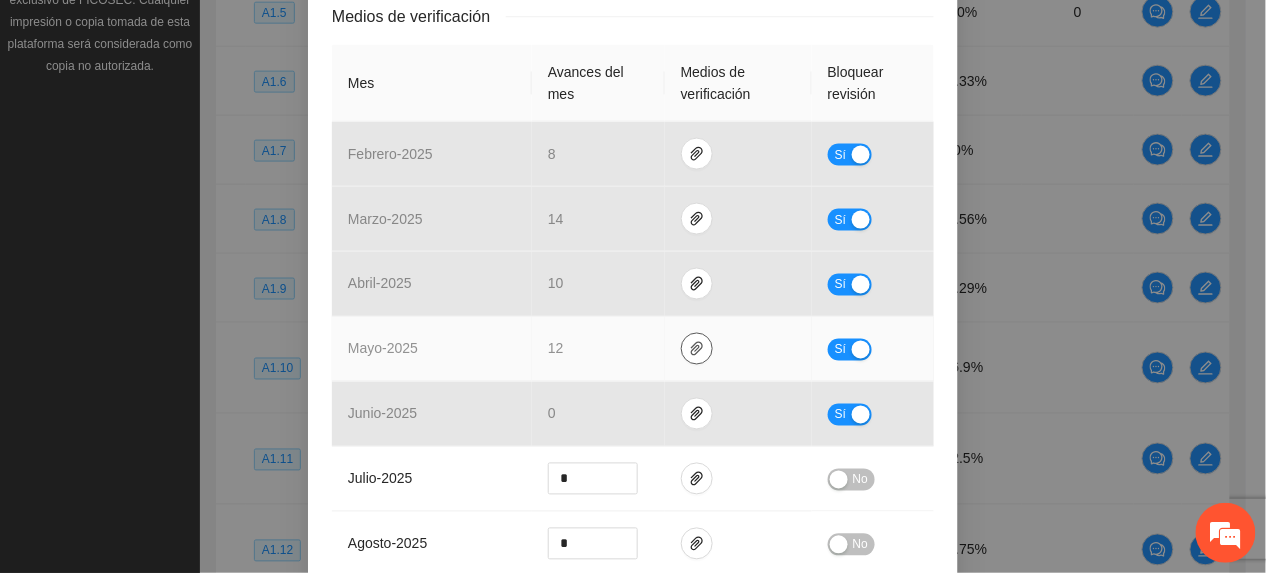 click 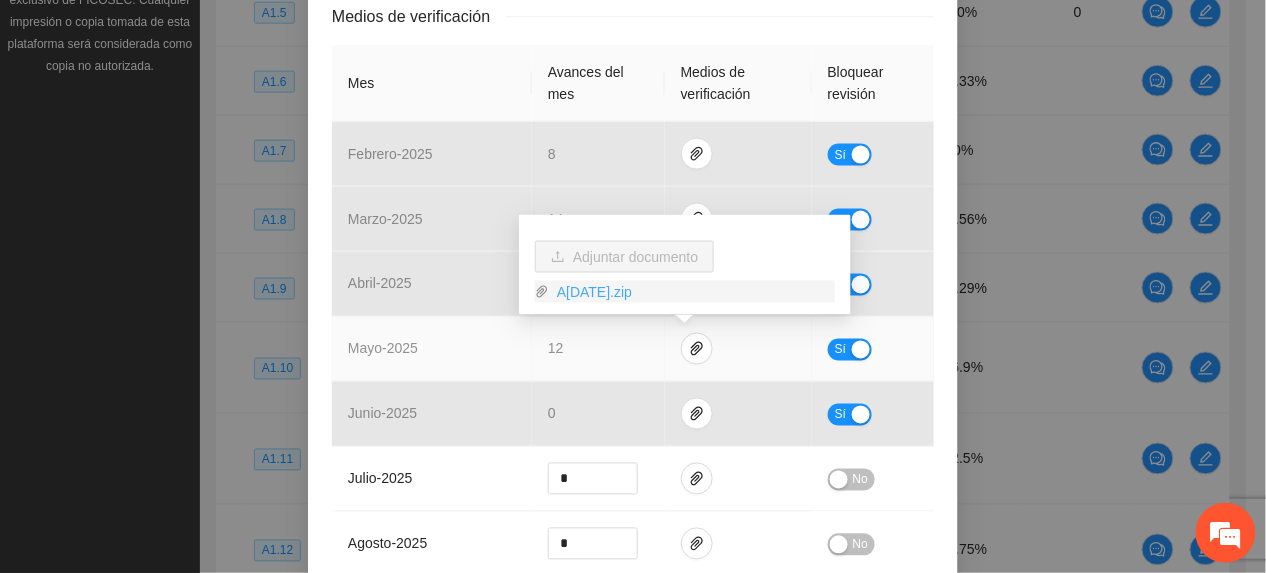 click on "A19MAYO2025.zip" at bounding box center (692, 292) 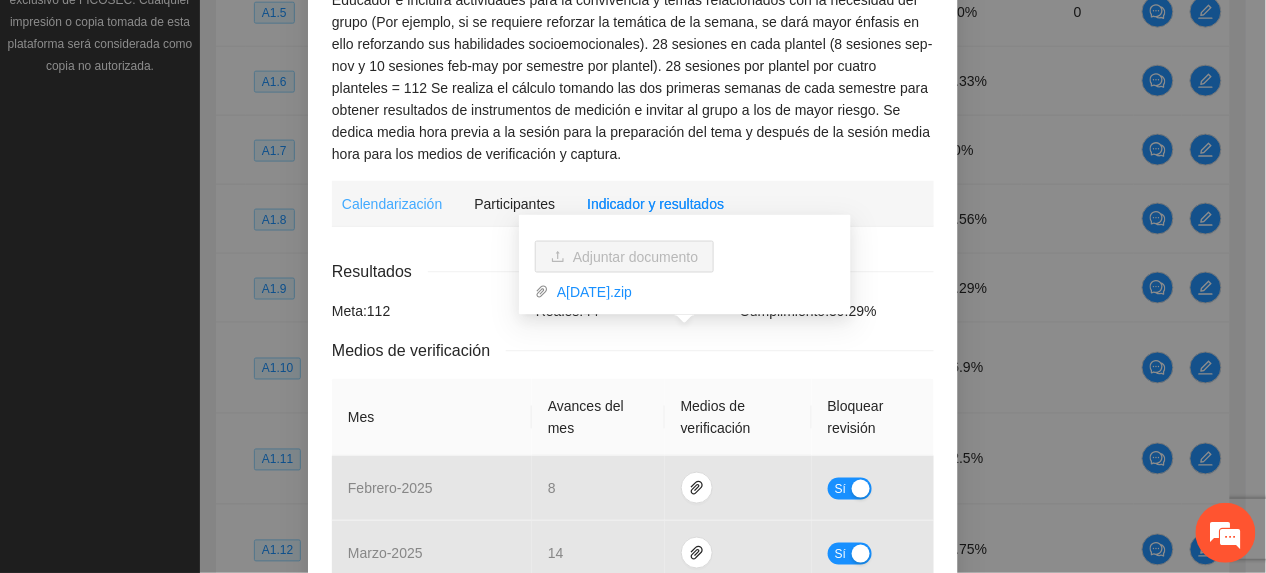 scroll, scrollTop: 266, scrollLeft: 0, axis: vertical 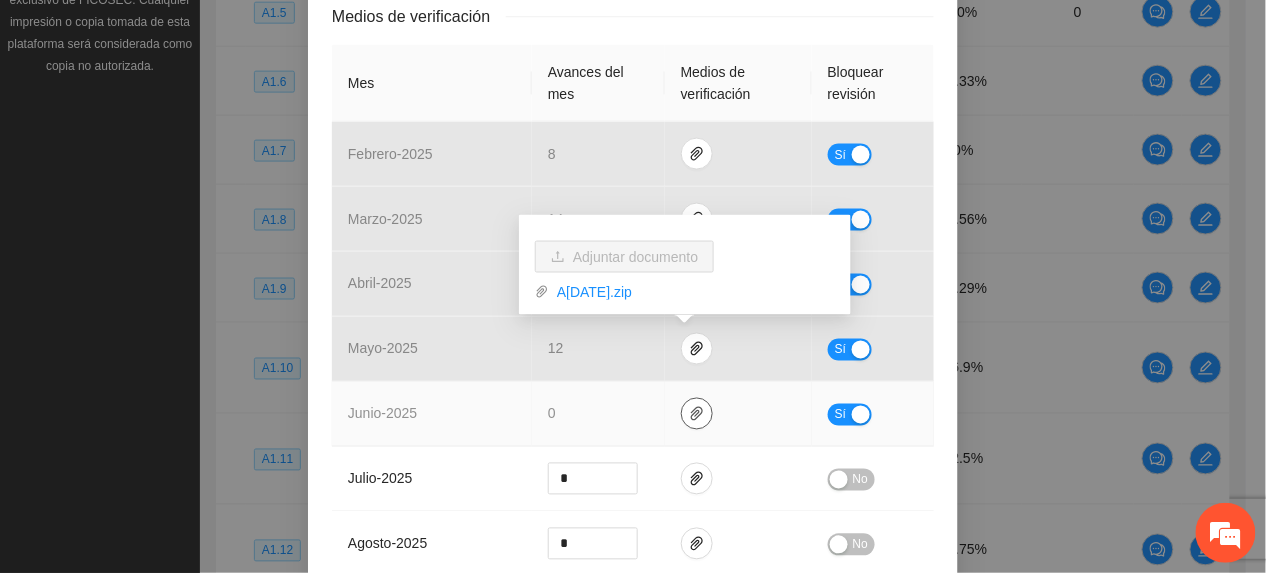click 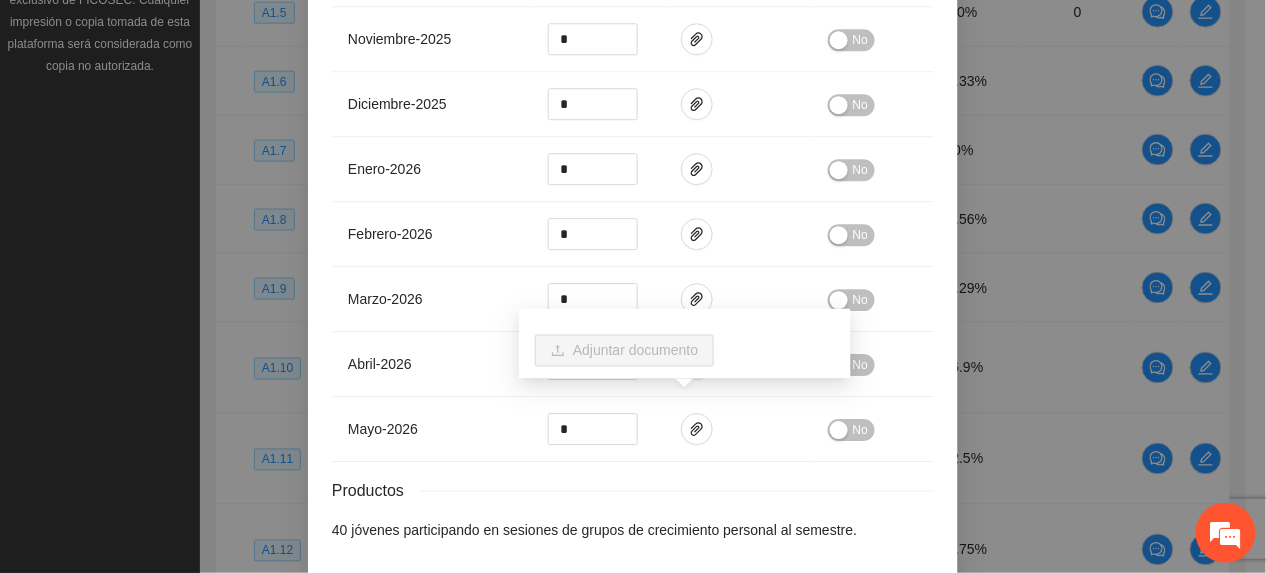 scroll, scrollTop: 1462, scrollLeft: 0, axis: vertical 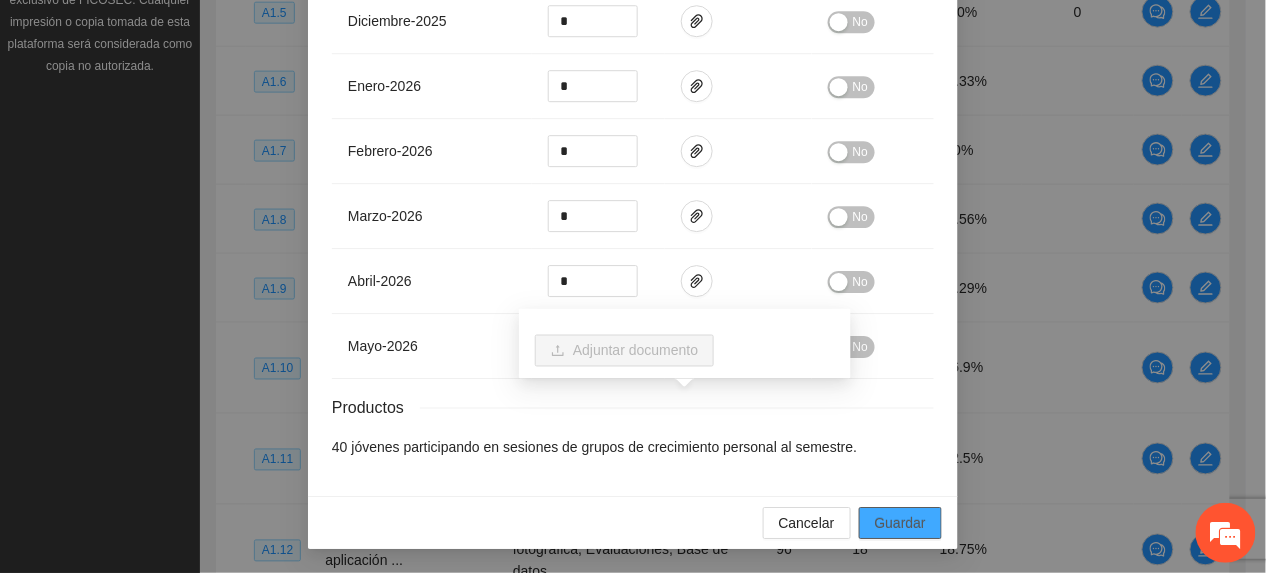 click on "Guardar" at bounding box center [900, 523] 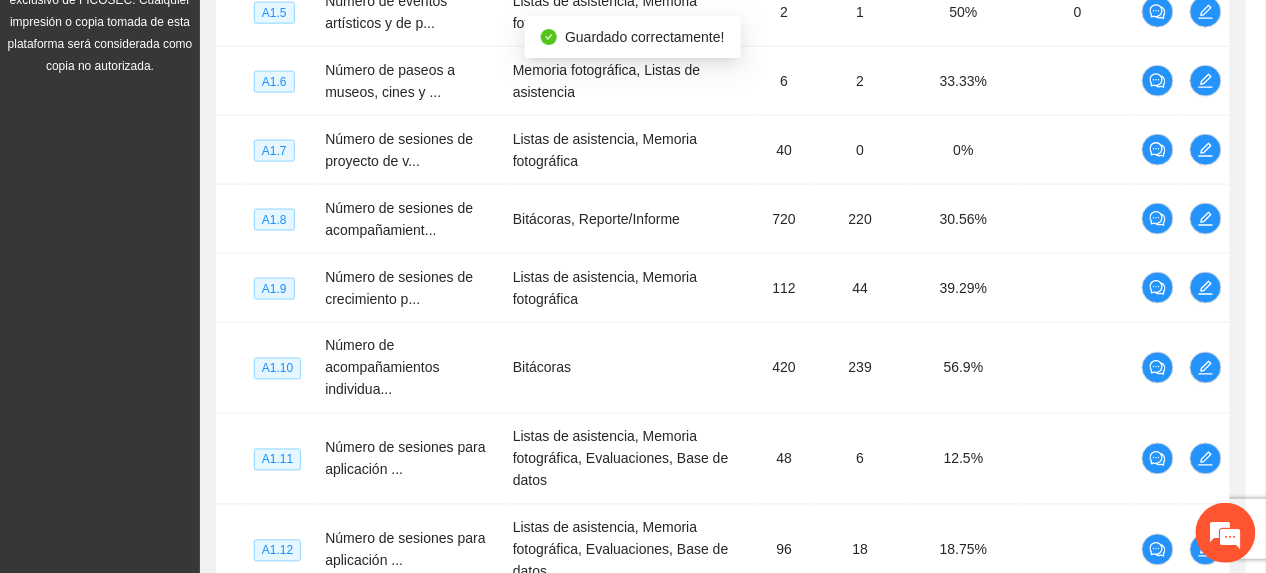 scroll, scrollTop: 1362, scrollLeft: 0, axis: vertical 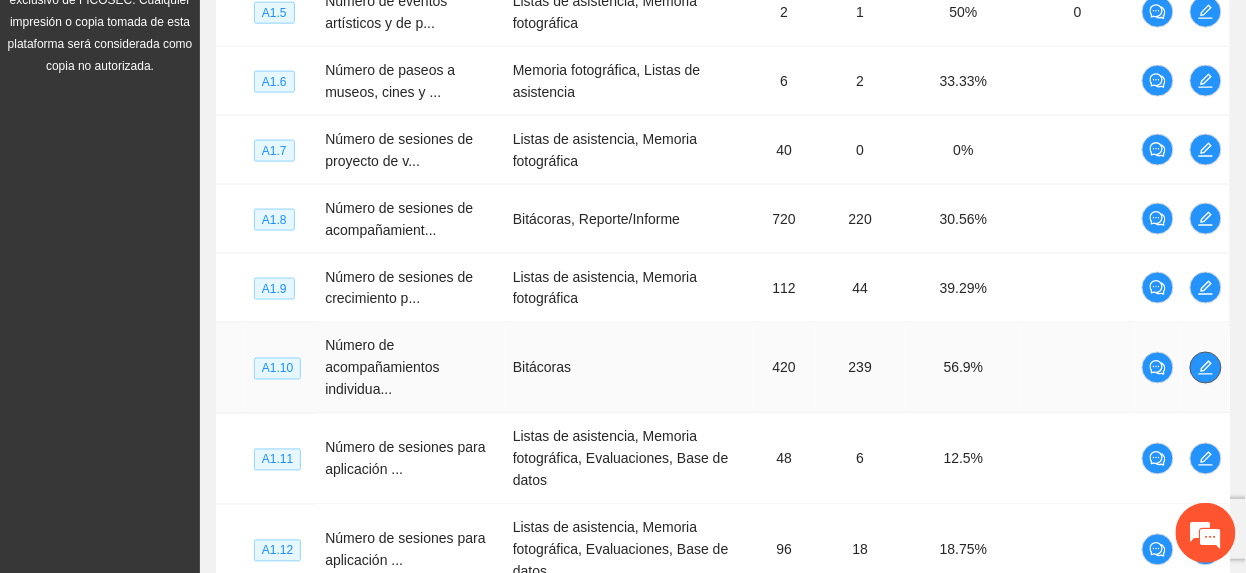 click 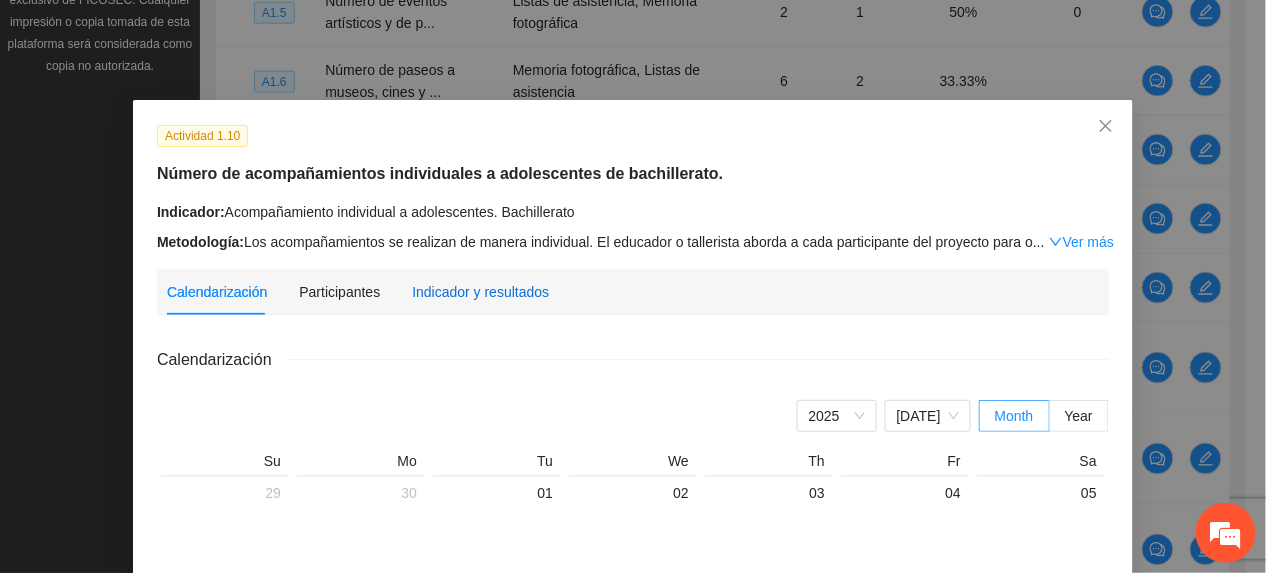 click on "Indicador y resultados" at bounding box center [480, 292] 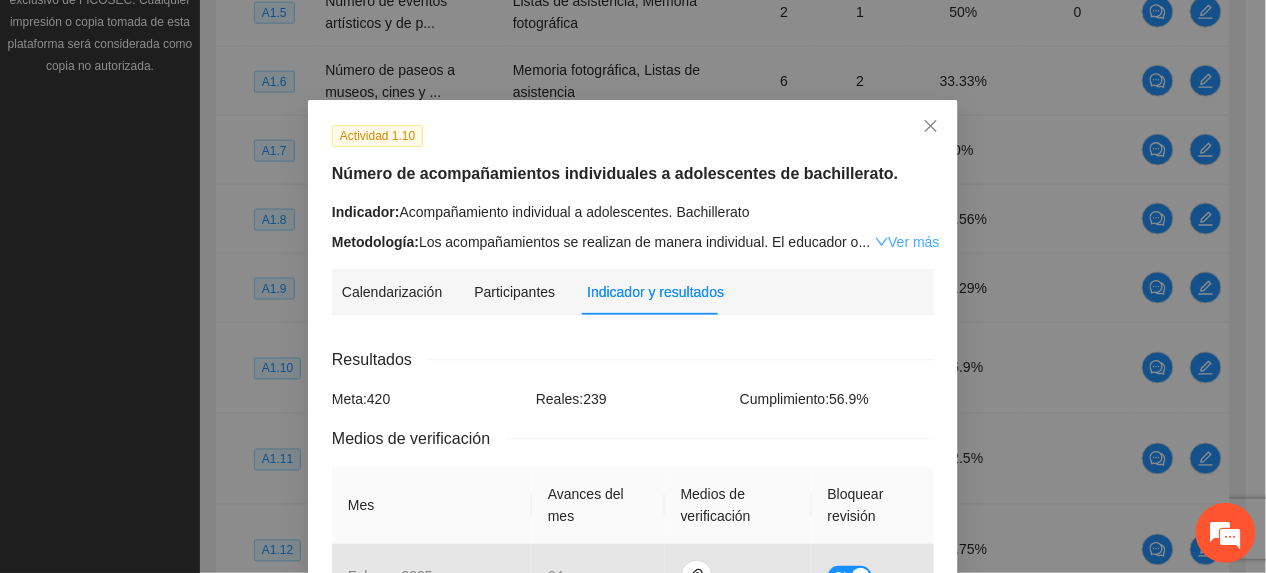 click on "Ver más" at bounding box center [907, 242] 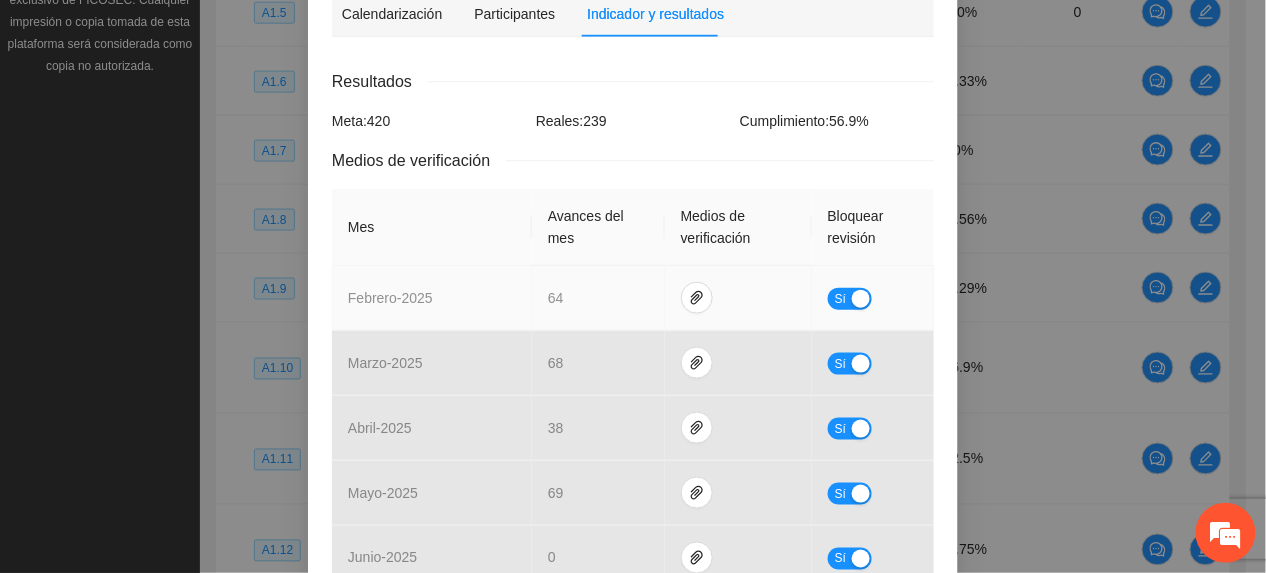 scroll, scrollTop: 533, scrollLeft: 0, axis: vertical 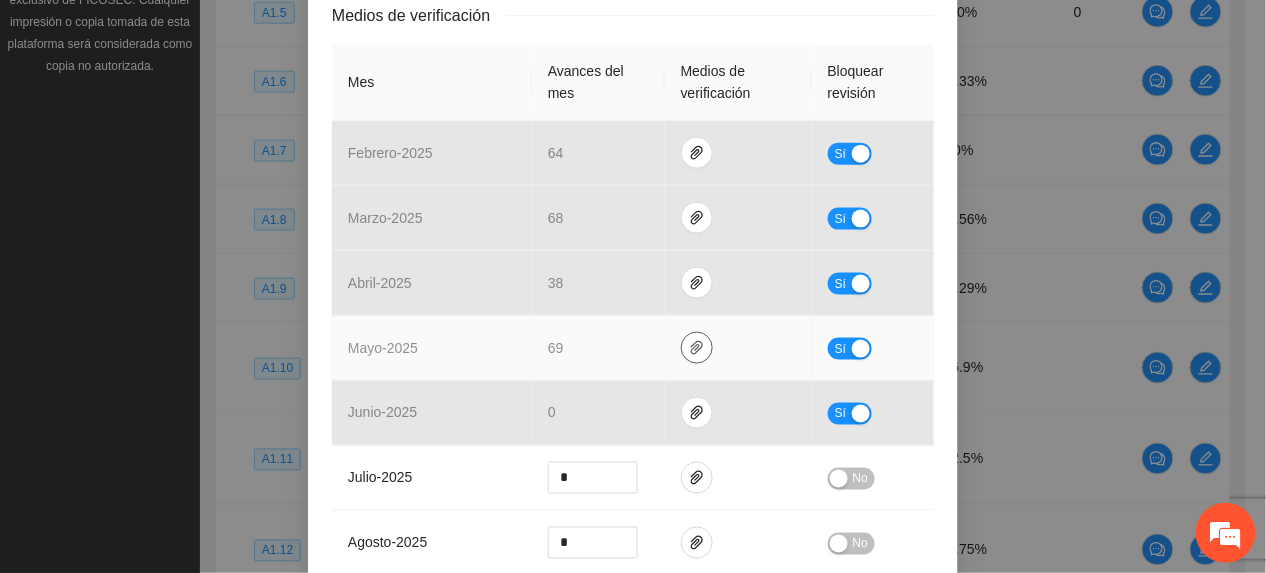 click at bounding box center (697, 348) 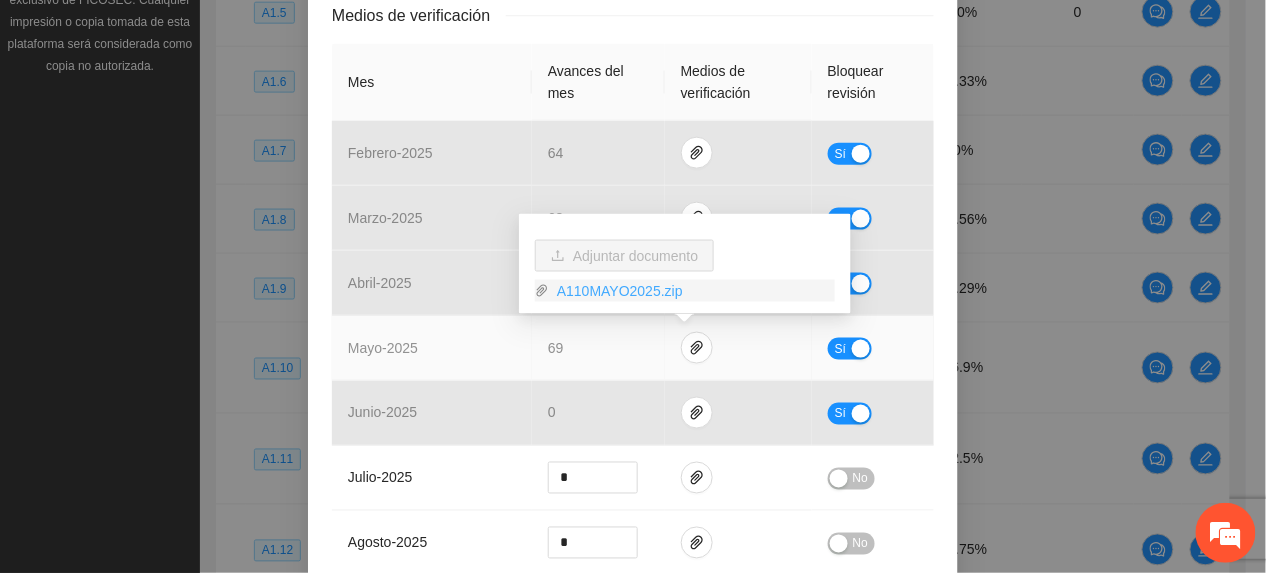 click on "A110MAYO2025.zip" at bounding box center [692, 291] 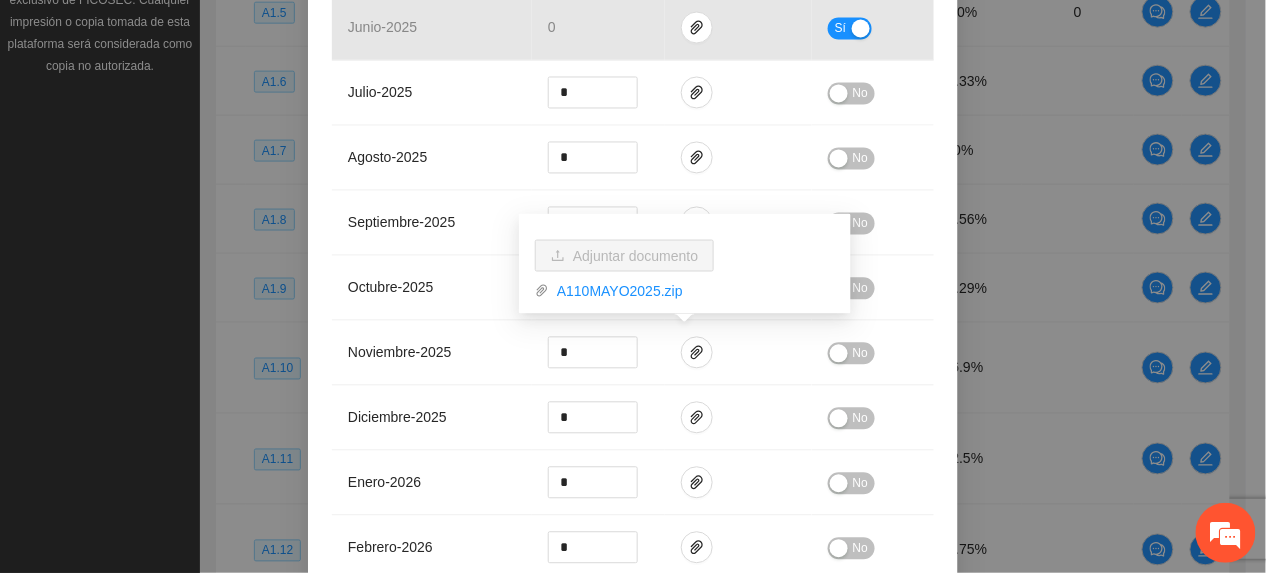 scroll, scrollTop: 933, scrollLeft: 0, axis: vertical 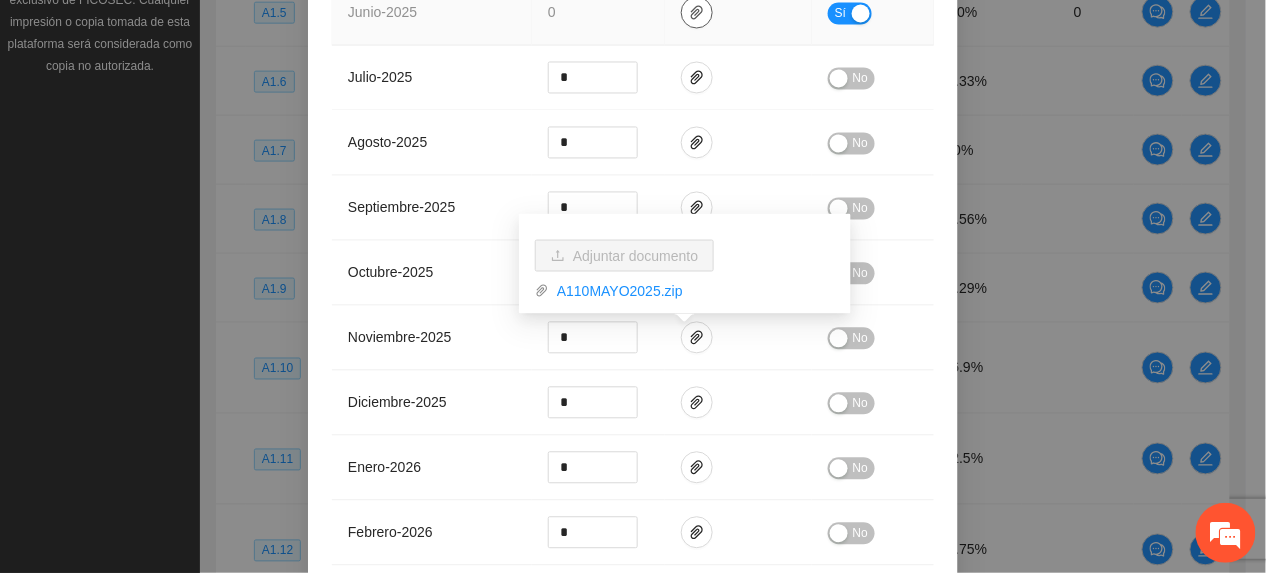 drag, startPoint x: 684, startPoint y: 13, endPoint x: 637, endPoint y: 12, distance: 47.010635 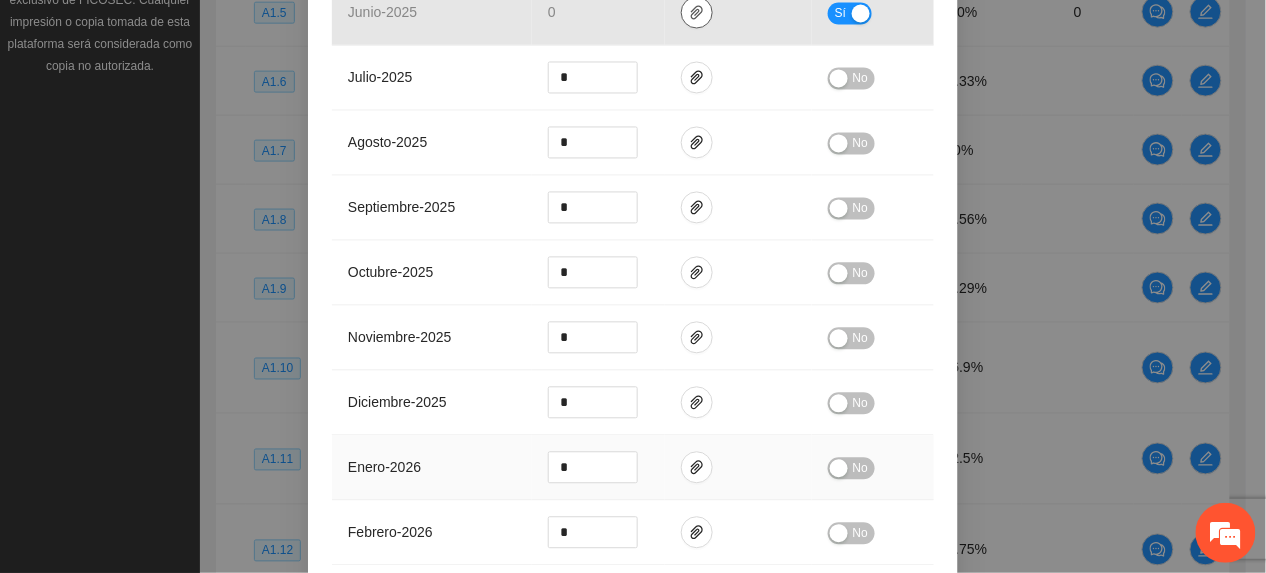 scroll, scrollTop: 1394, scrollLeft: 0, axis: vertical 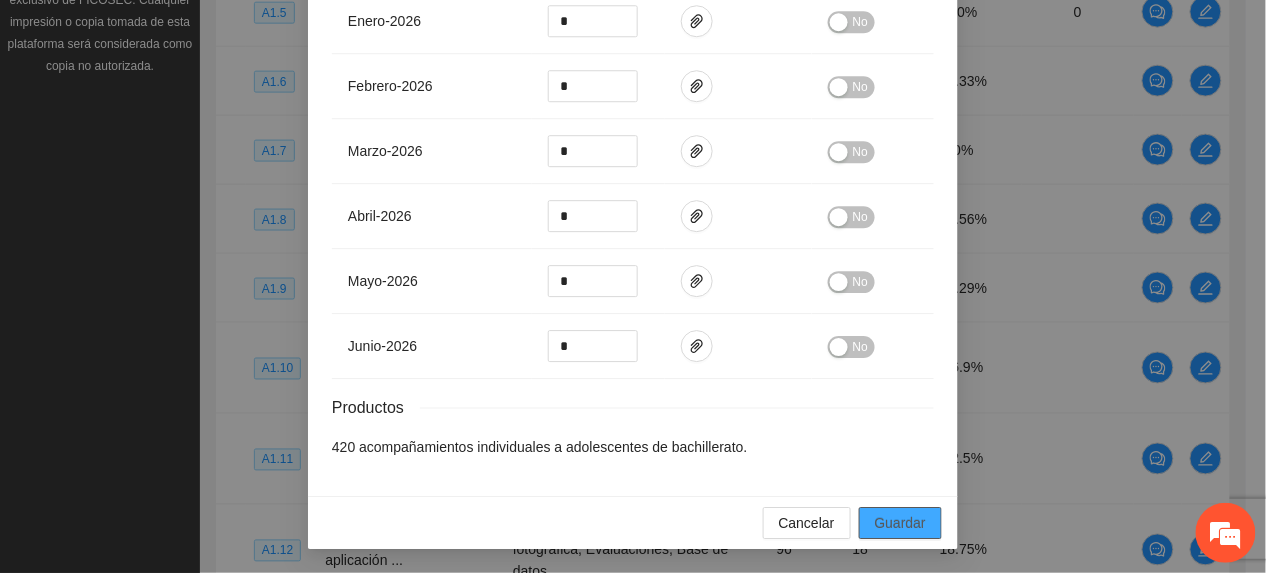 click on "Guardar" at bounding box center [900, 523] 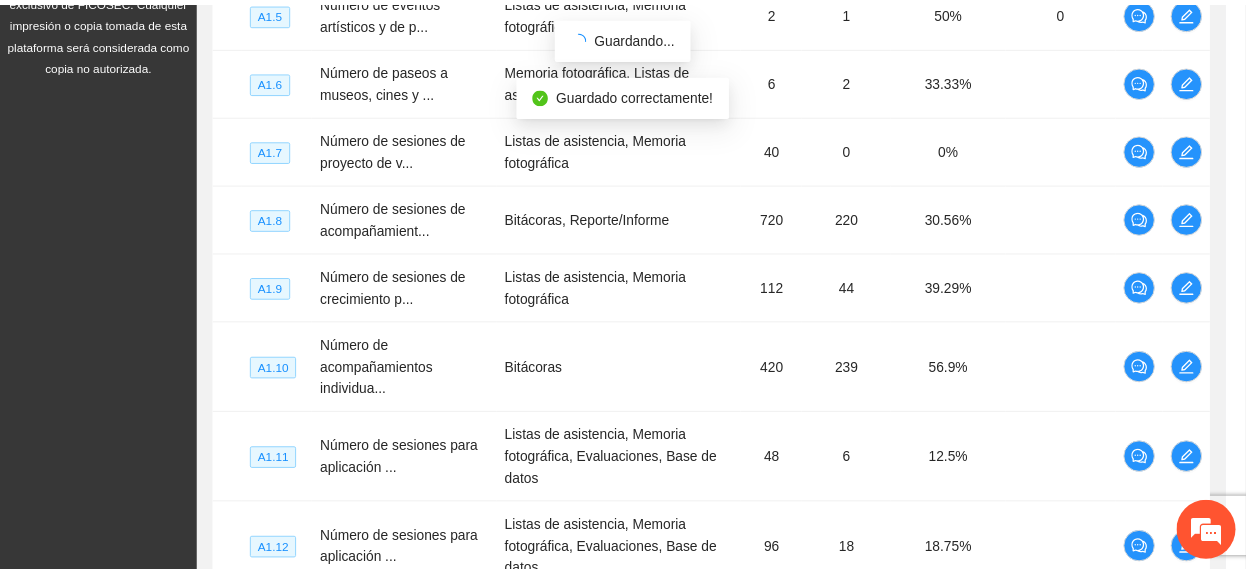 scroll, scrollTop: 1294, scrollLeft: 0, axis: vertical 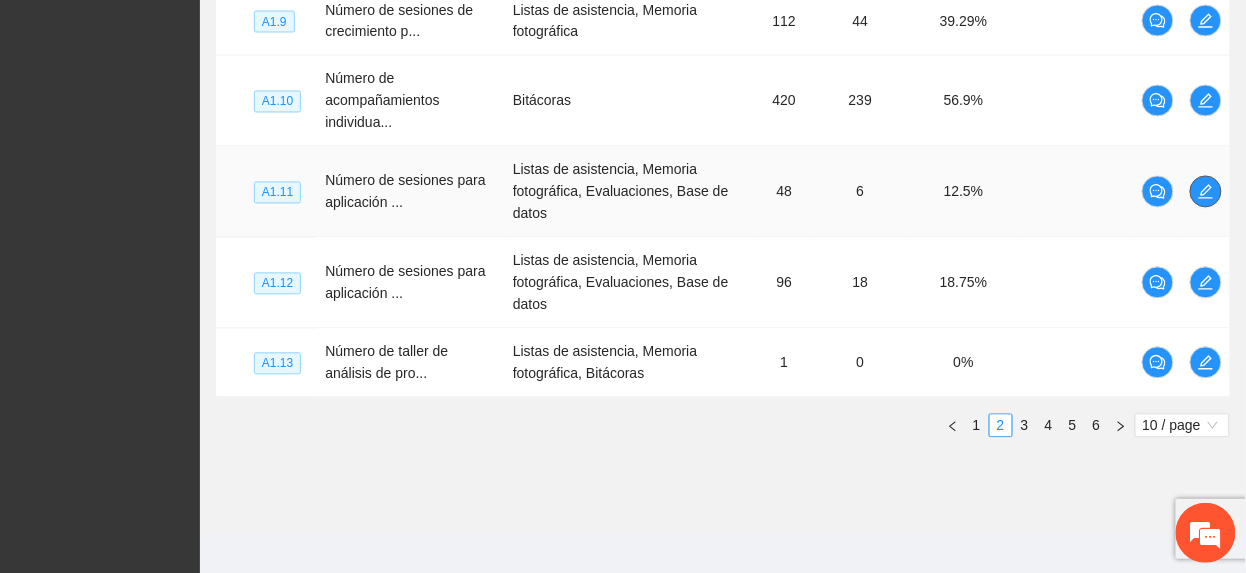 click 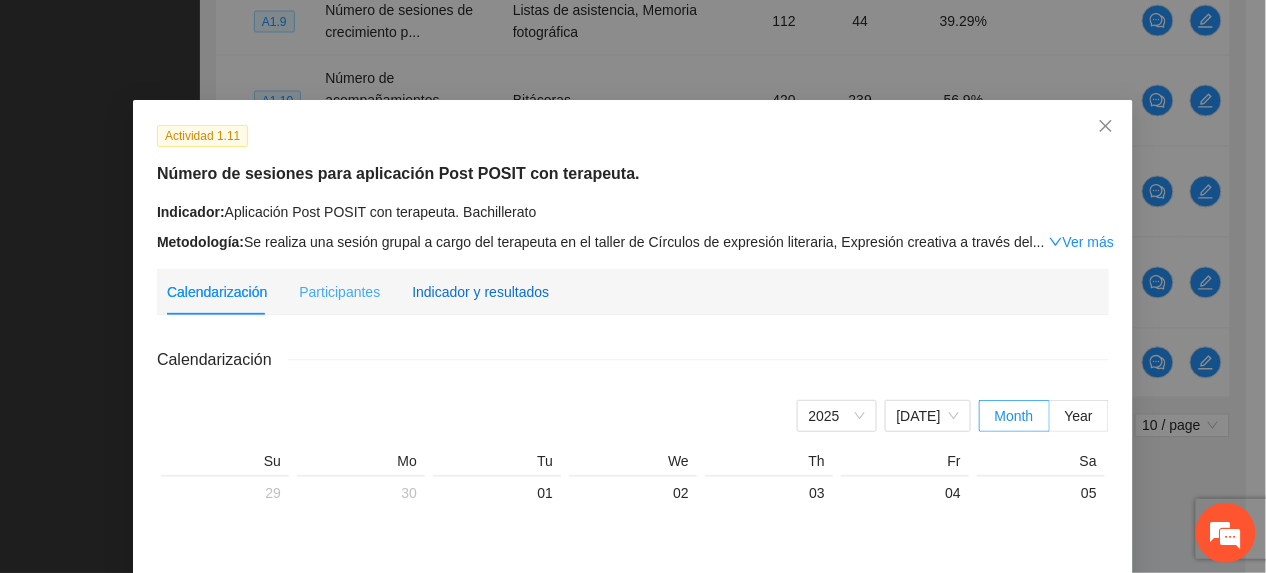 click on "Indicador y resultados" at bounding box center (480, 292) 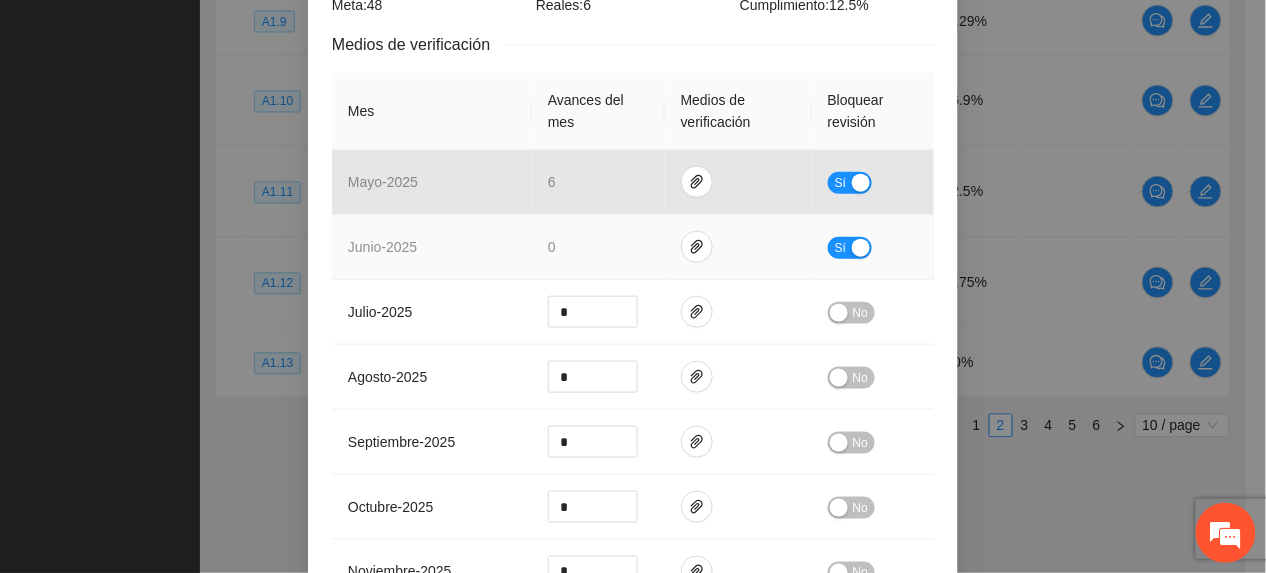 scroll, scrollTop: 400, scrollLeft: 0, axis: vertical 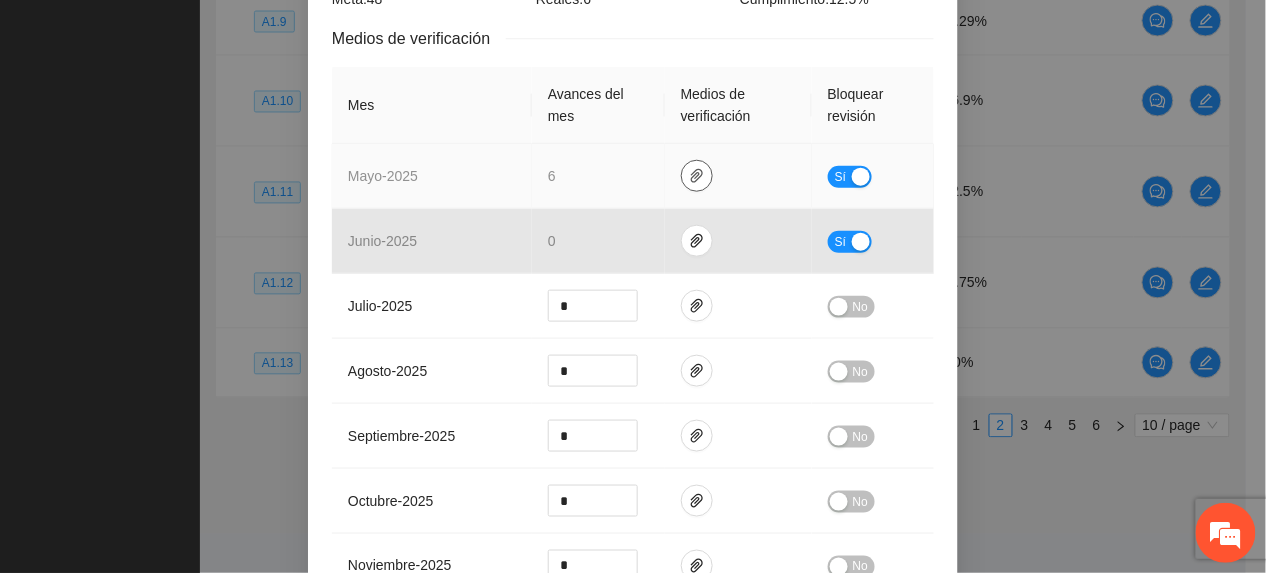 click at bounding box center (697, 176) 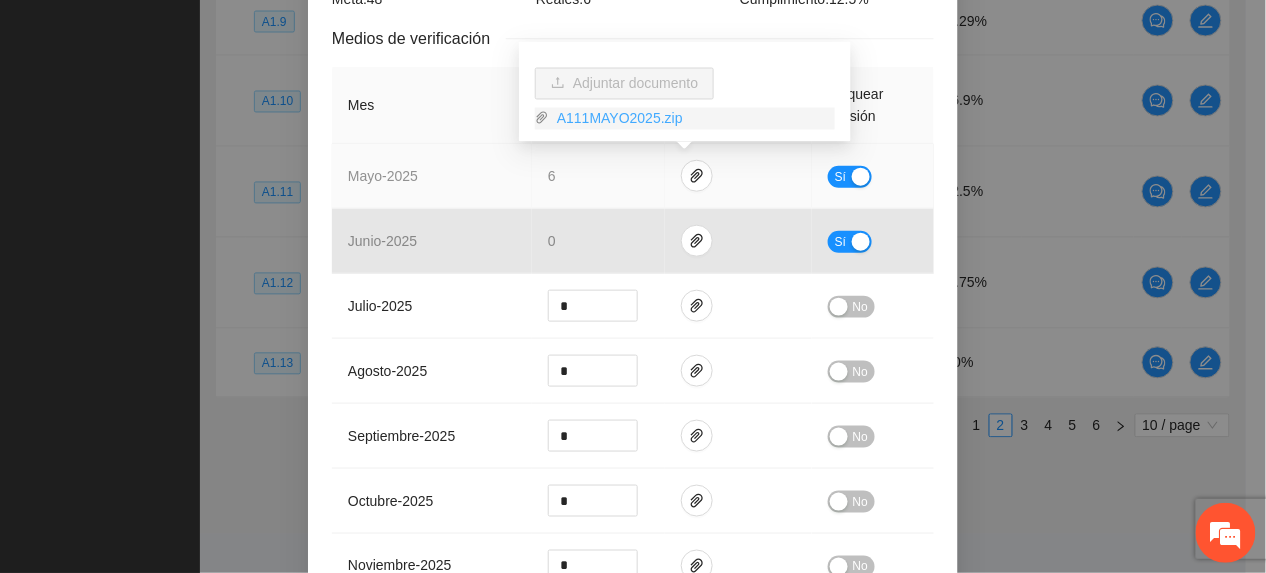 click on "A111MAYO2025.zip" at bounding box center [692, 119] 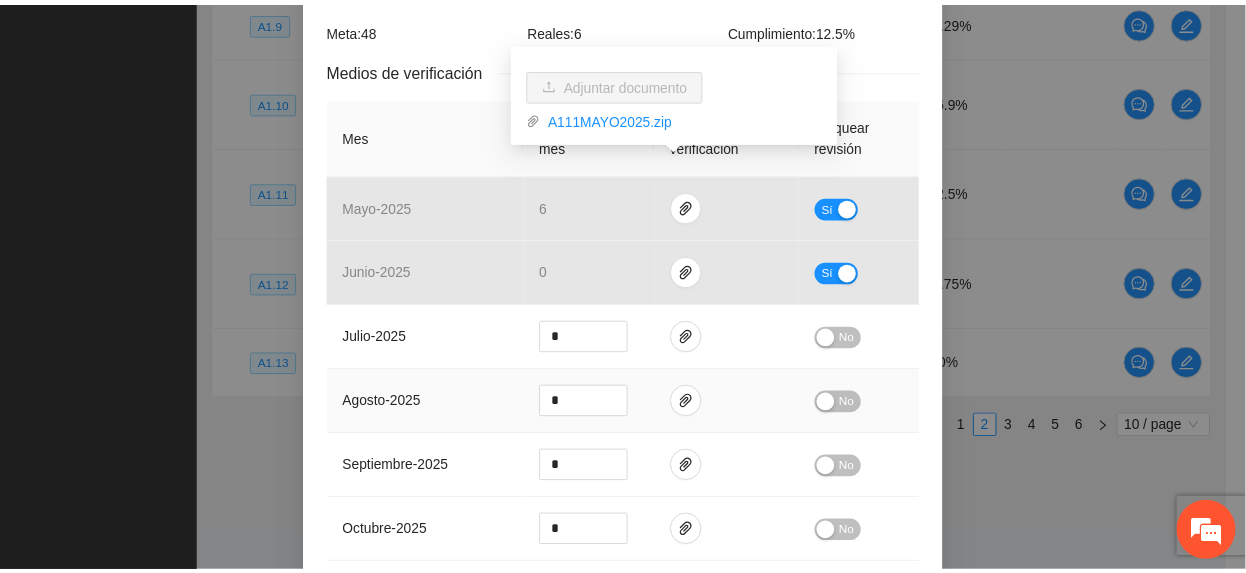 scroll, scrollTop: 0, scrollLeft: 0, axis: both 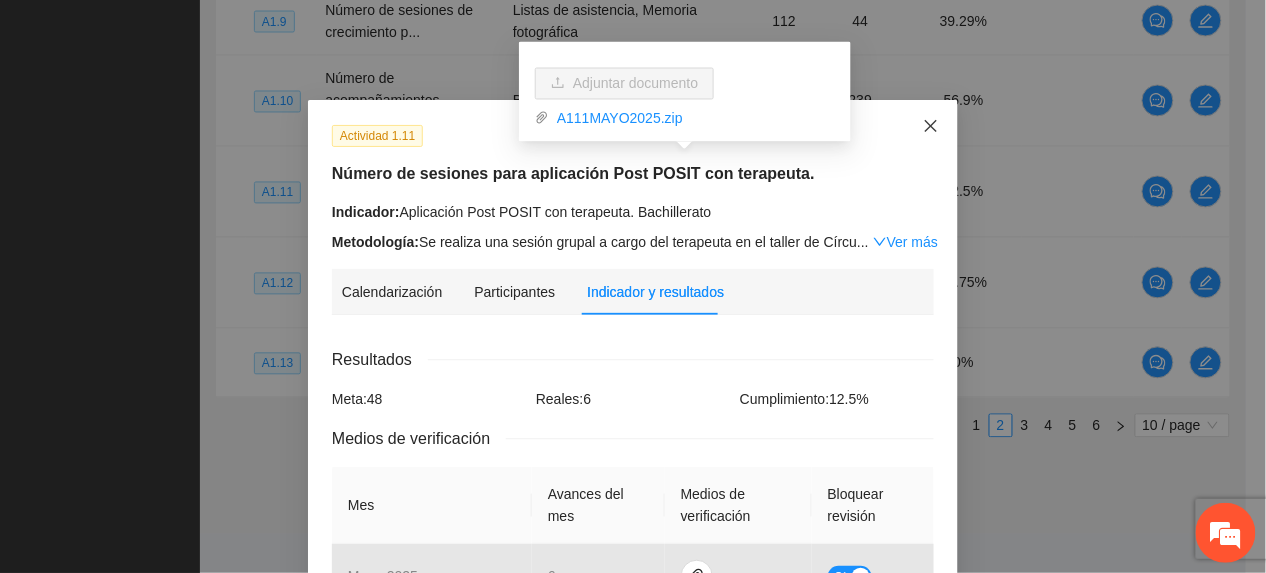 click at bounding box center [931, 127] 